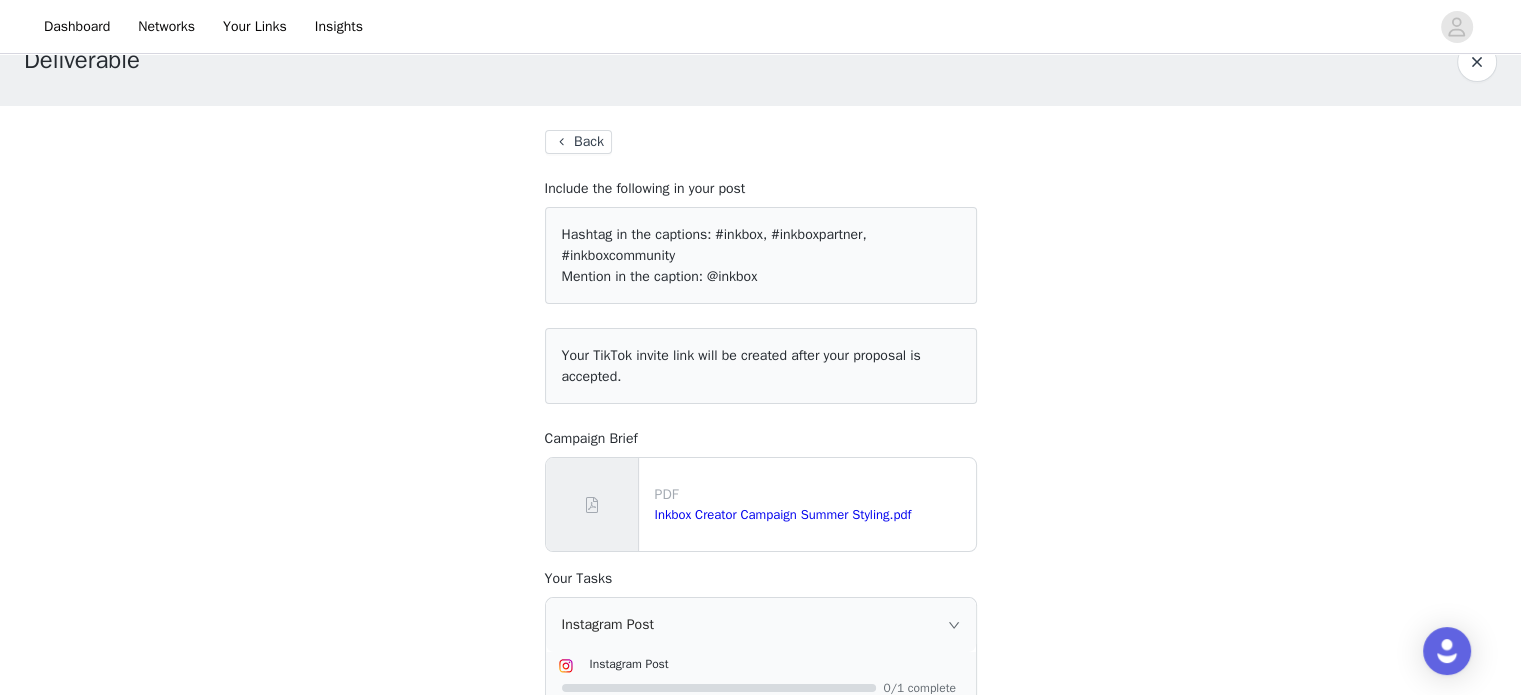 scroll, scrollTop: 0, scrollLeft: 0, axis: both 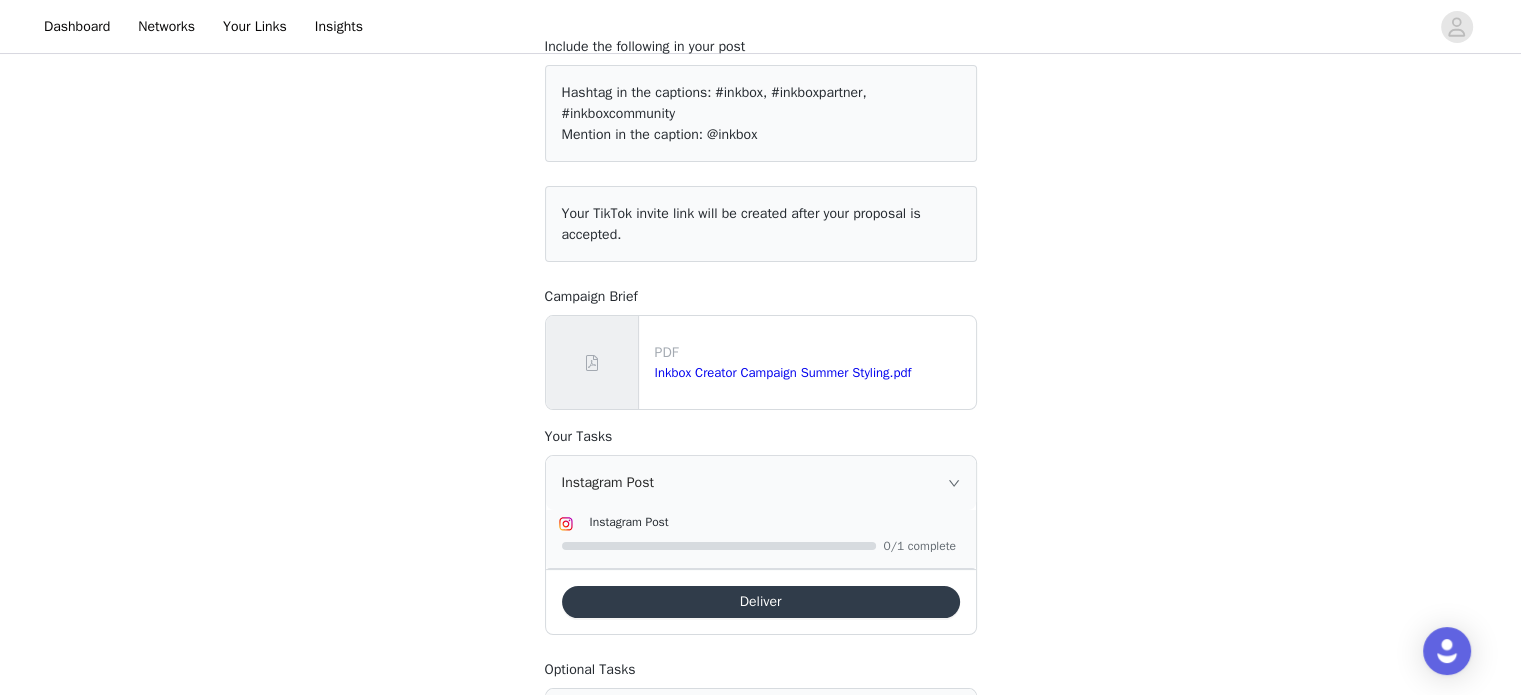 click on "Deliver" at bounding box center [761, 602] 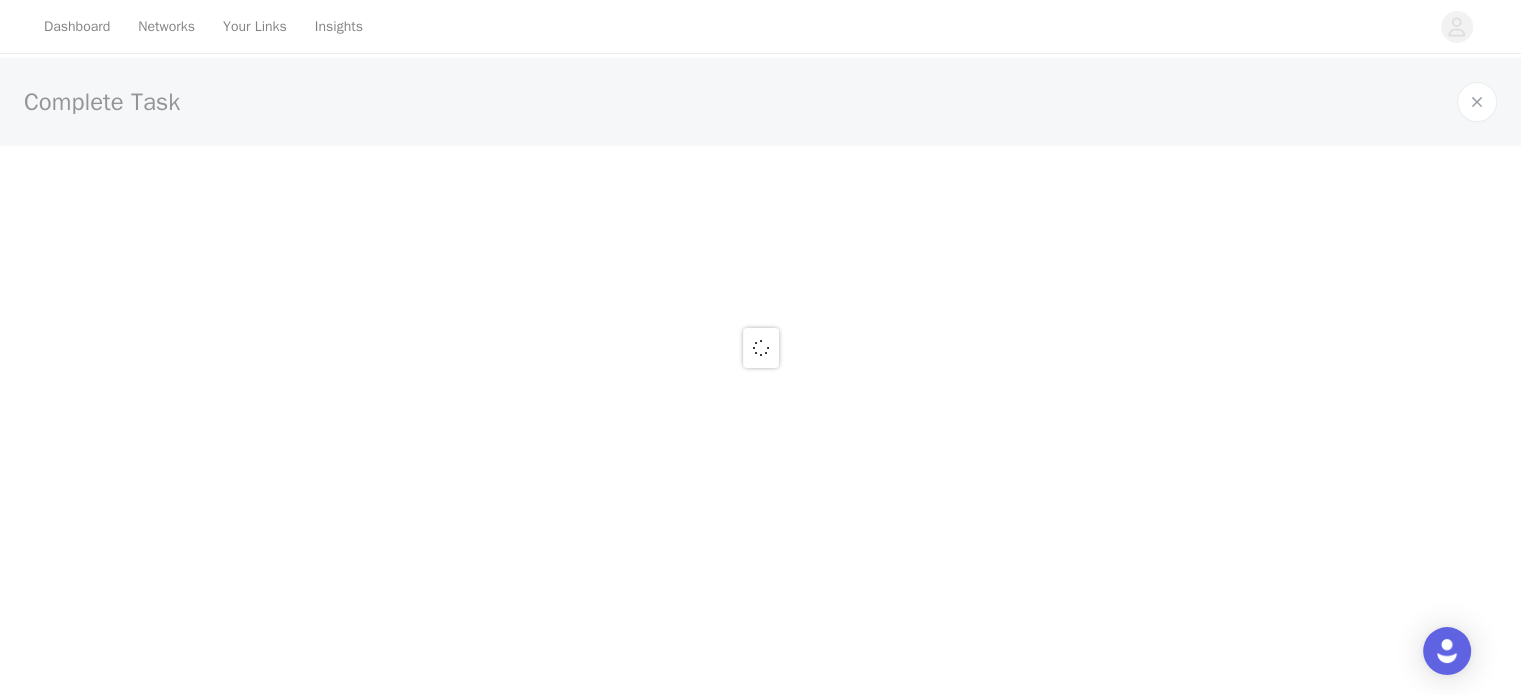 scroll, scrollTop: 0, scrollLeft: 0, axis: both 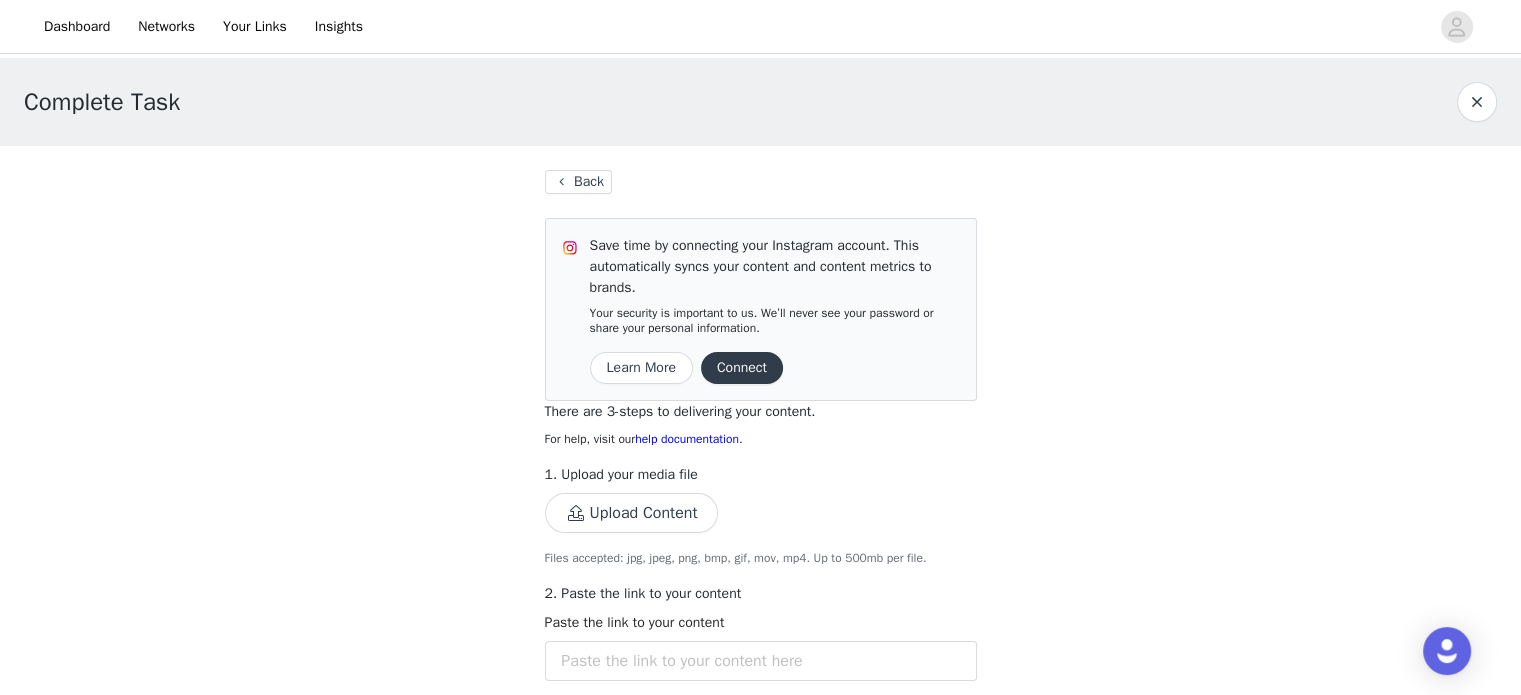 click on "1. Upload your media file    Upload Content   Files accepted: jpg, jpeg, png, bmp, gif, mov, mp4. Up to 500mb per file." at bounding box center [761, 515] 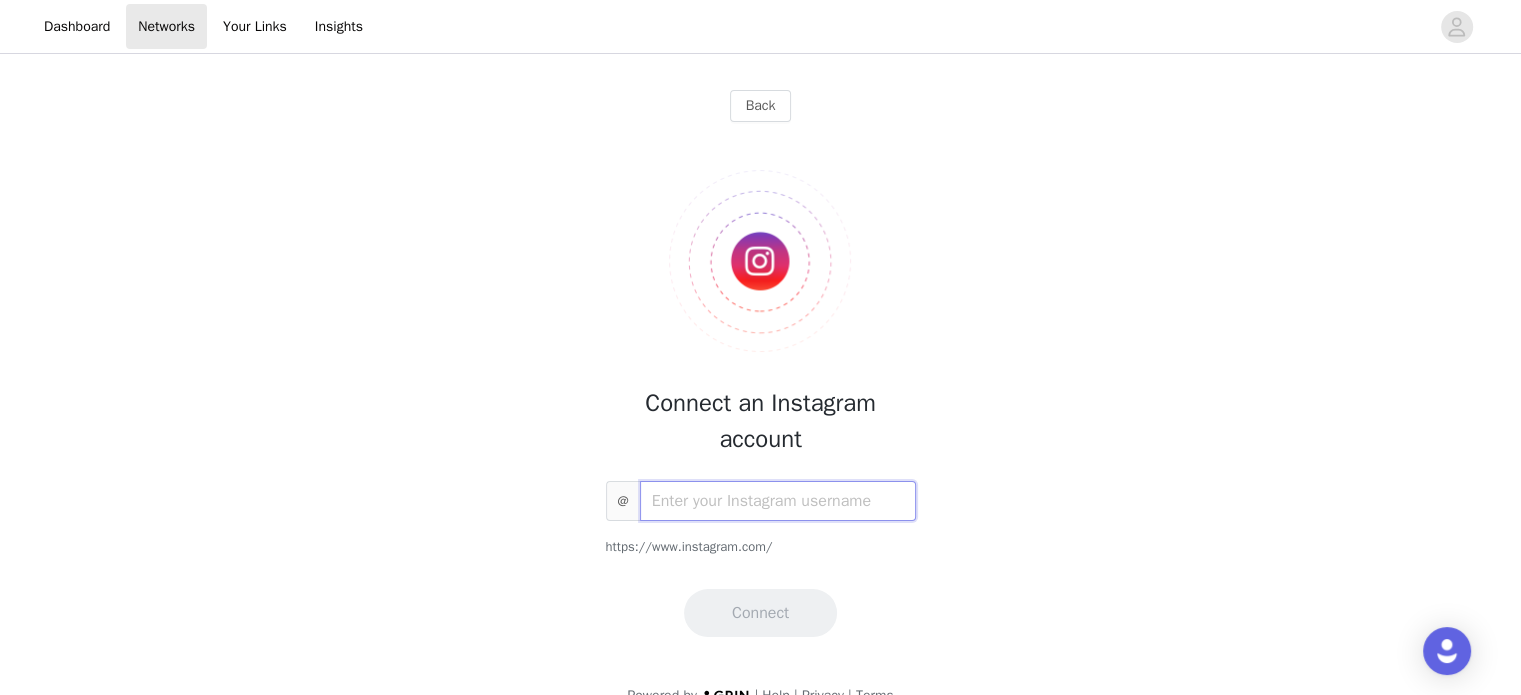 click at bounding box center (778, 501) 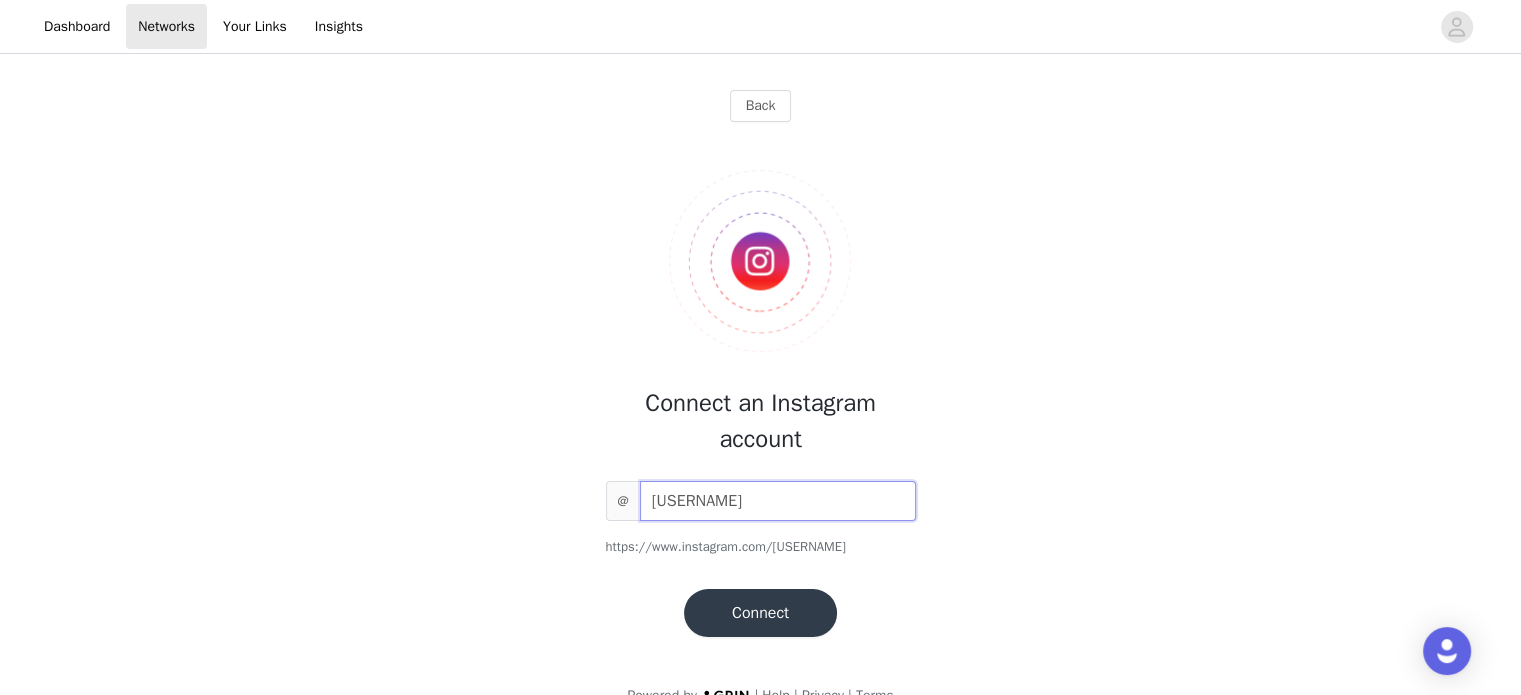 type on "[USERNAME]" 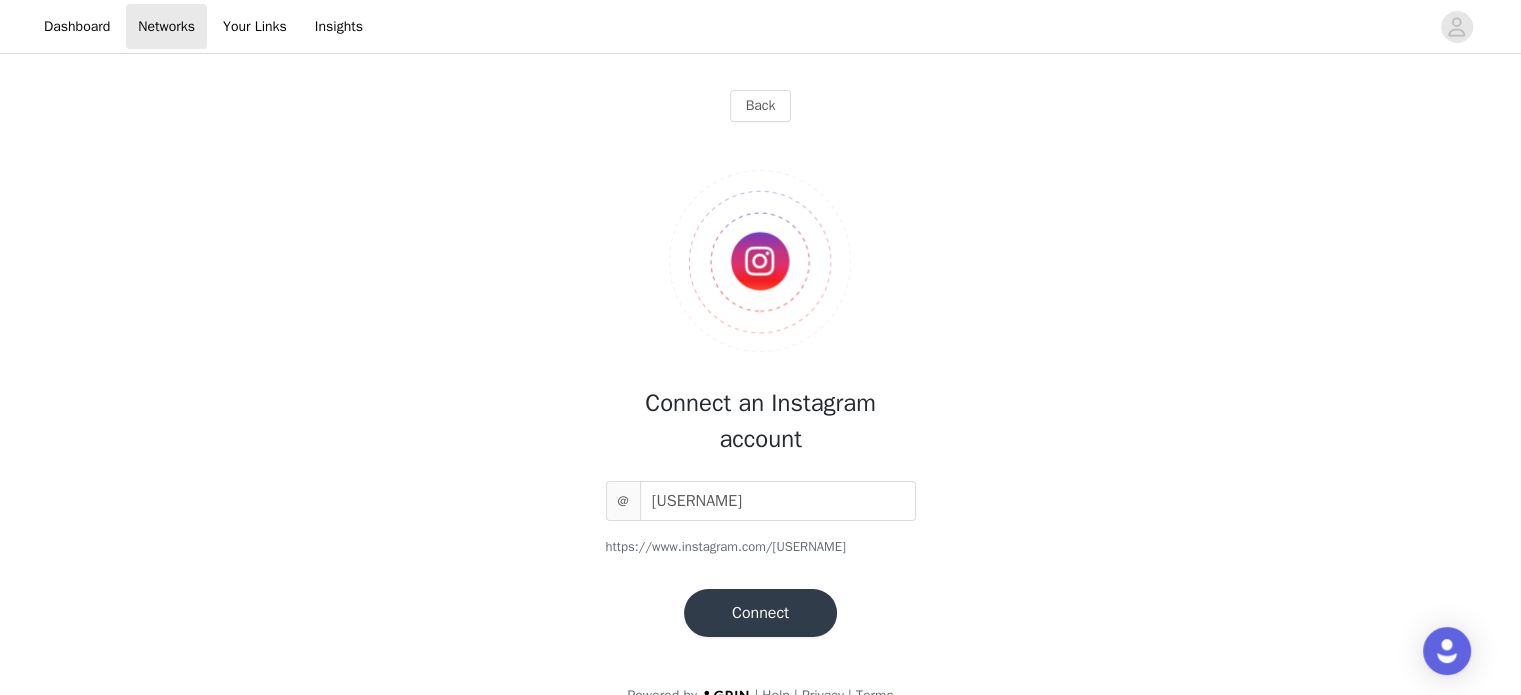 click on "Connect" at bounding box center (760, 613) 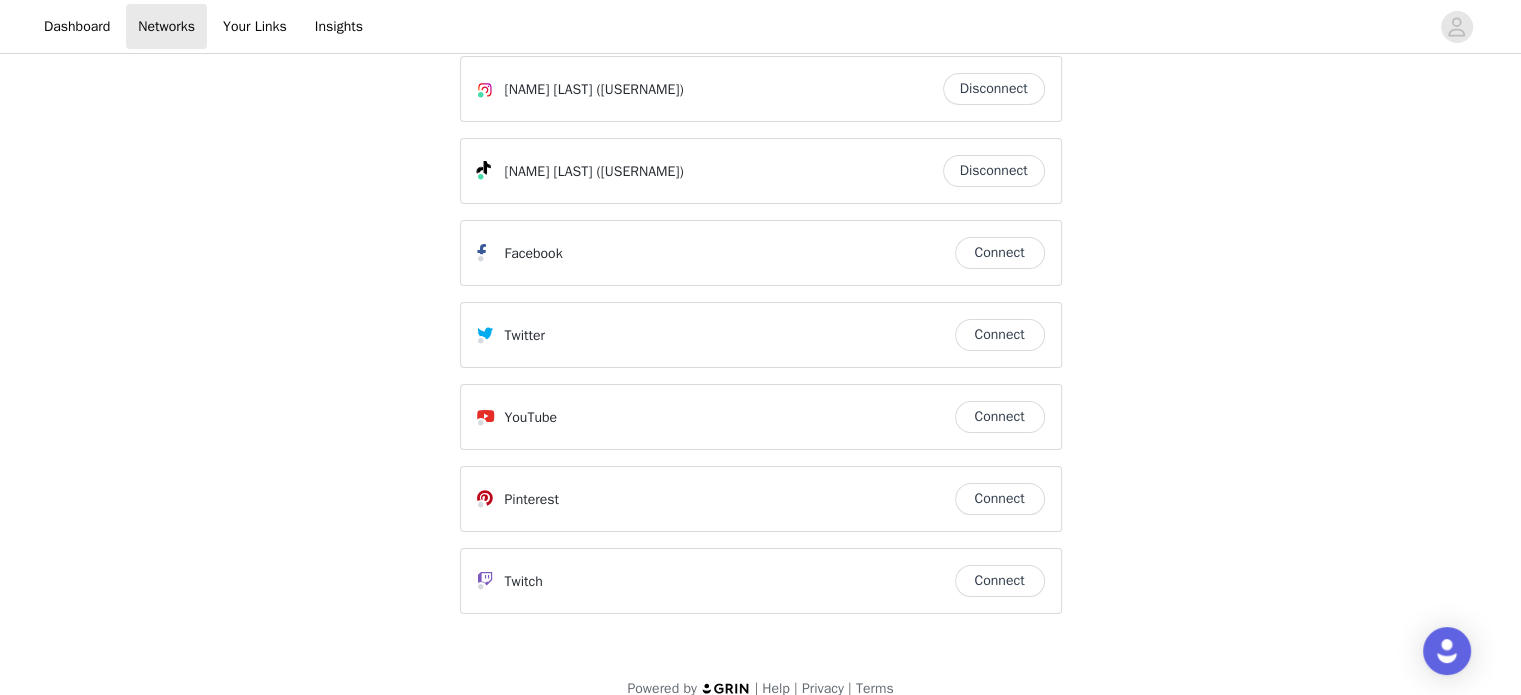 scroll, scrollTop: 0, scrollLeft: 0, axis: both 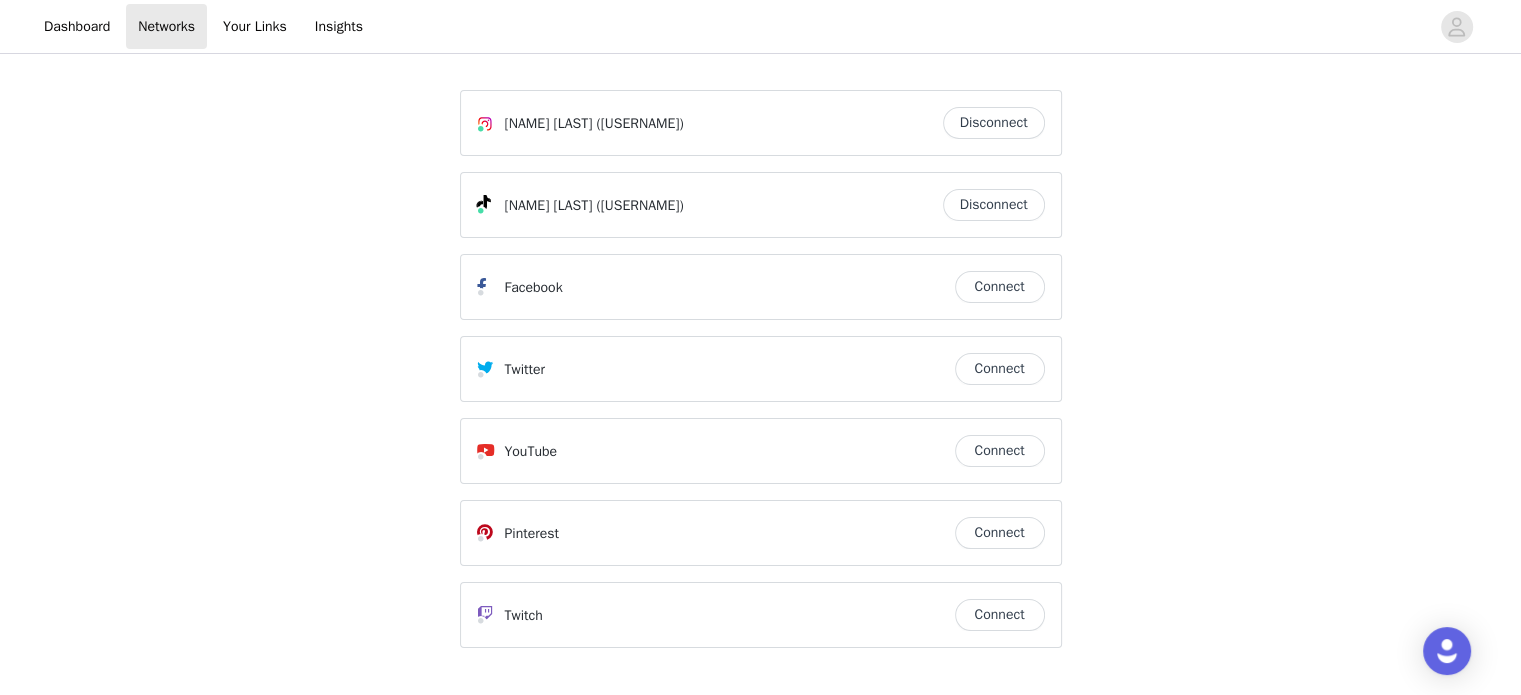 click on "Disconnect" at bounding box center (994, 123) 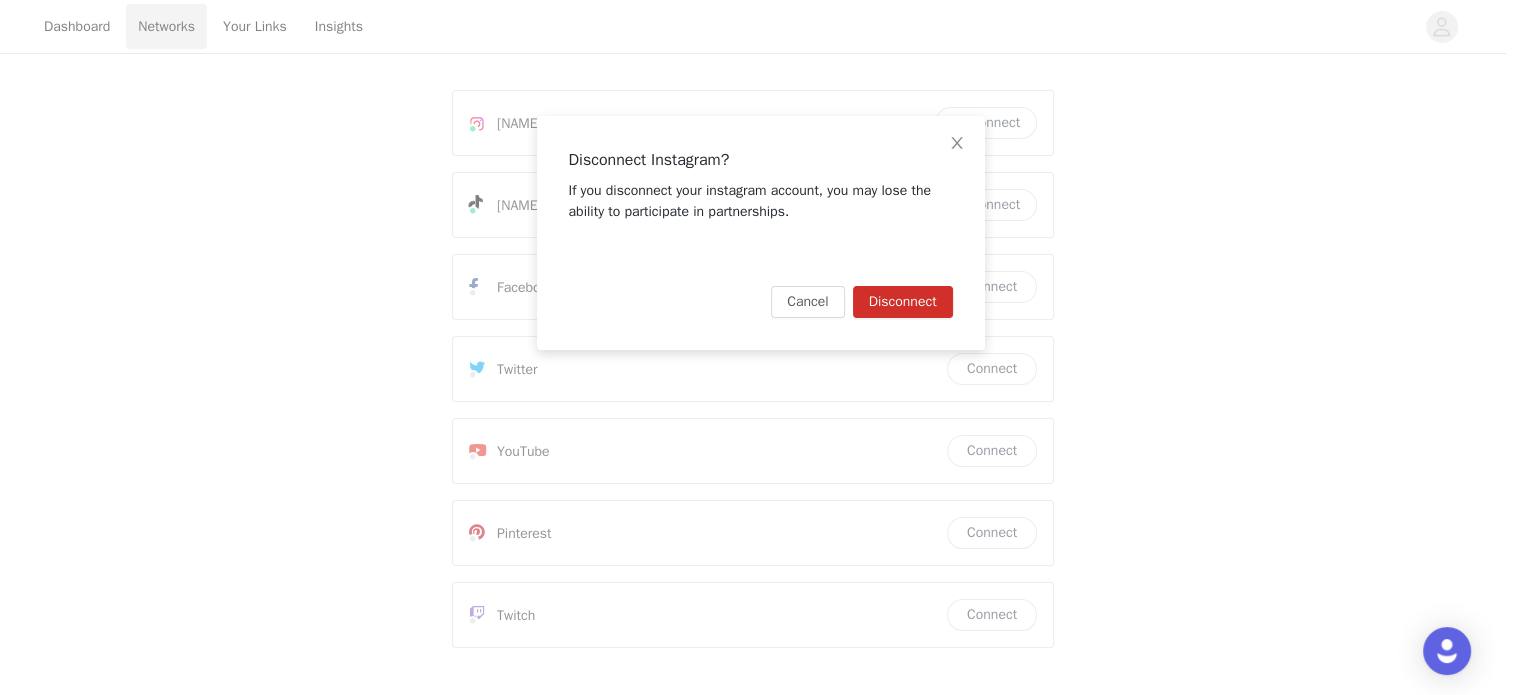 click on "Disconnect" at bounding box center [903, 302] 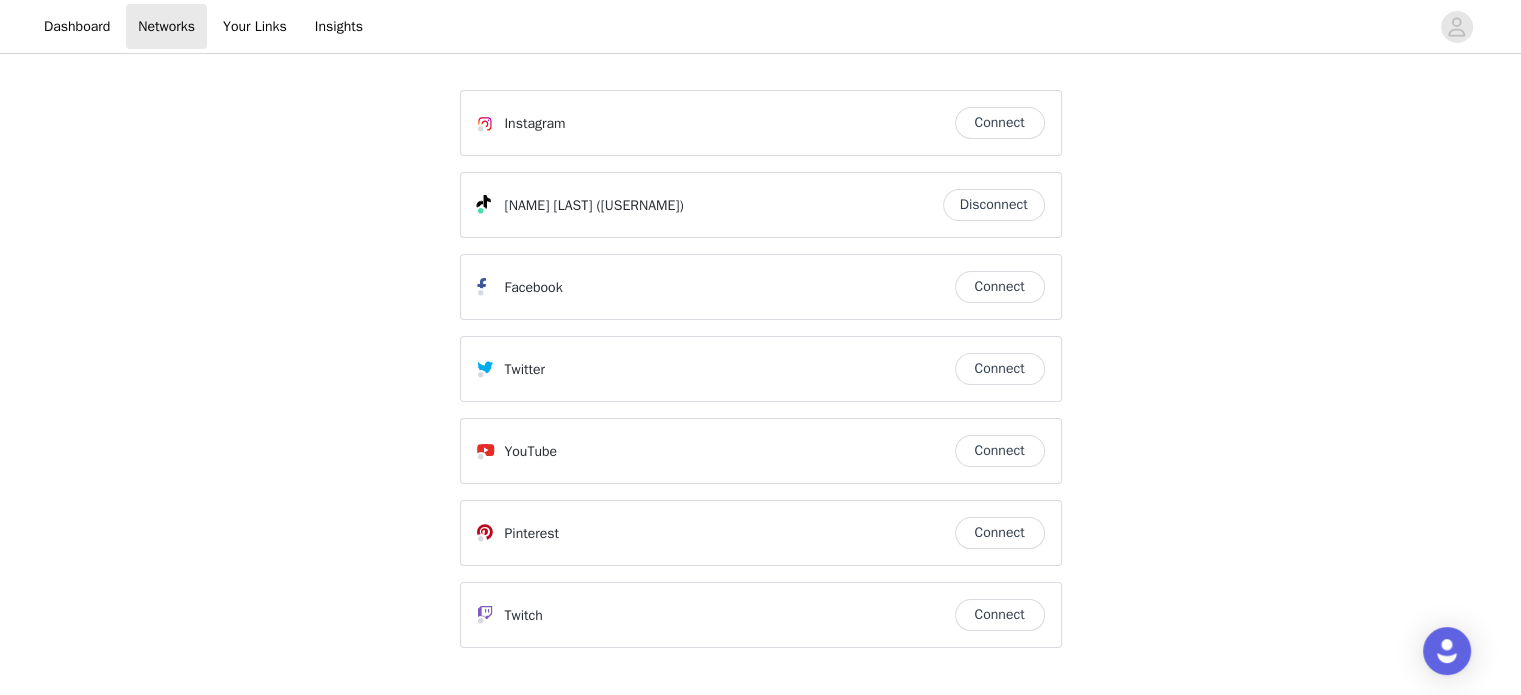 click on "Connect" at bounding box center (1000, 123) 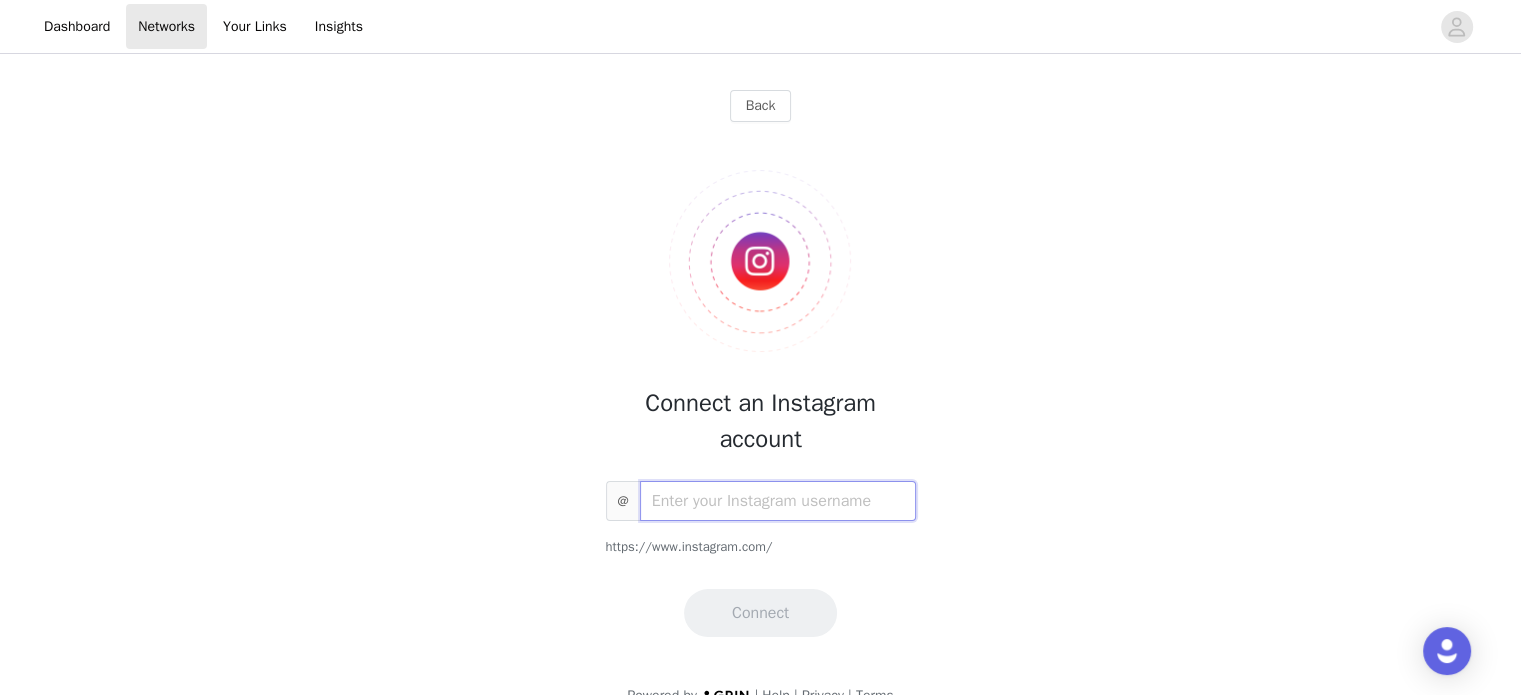 click at bounding box center [778, 501] 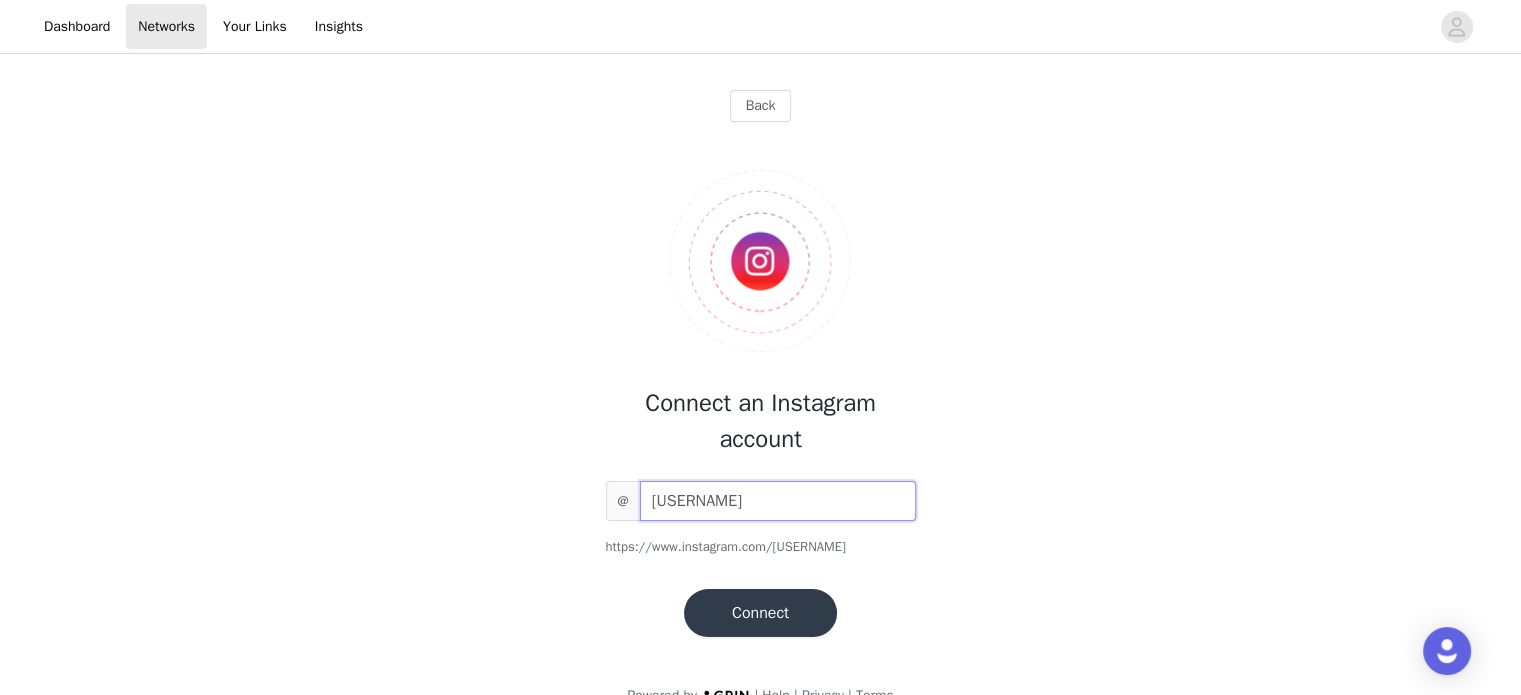 type on "[USERNAME]" 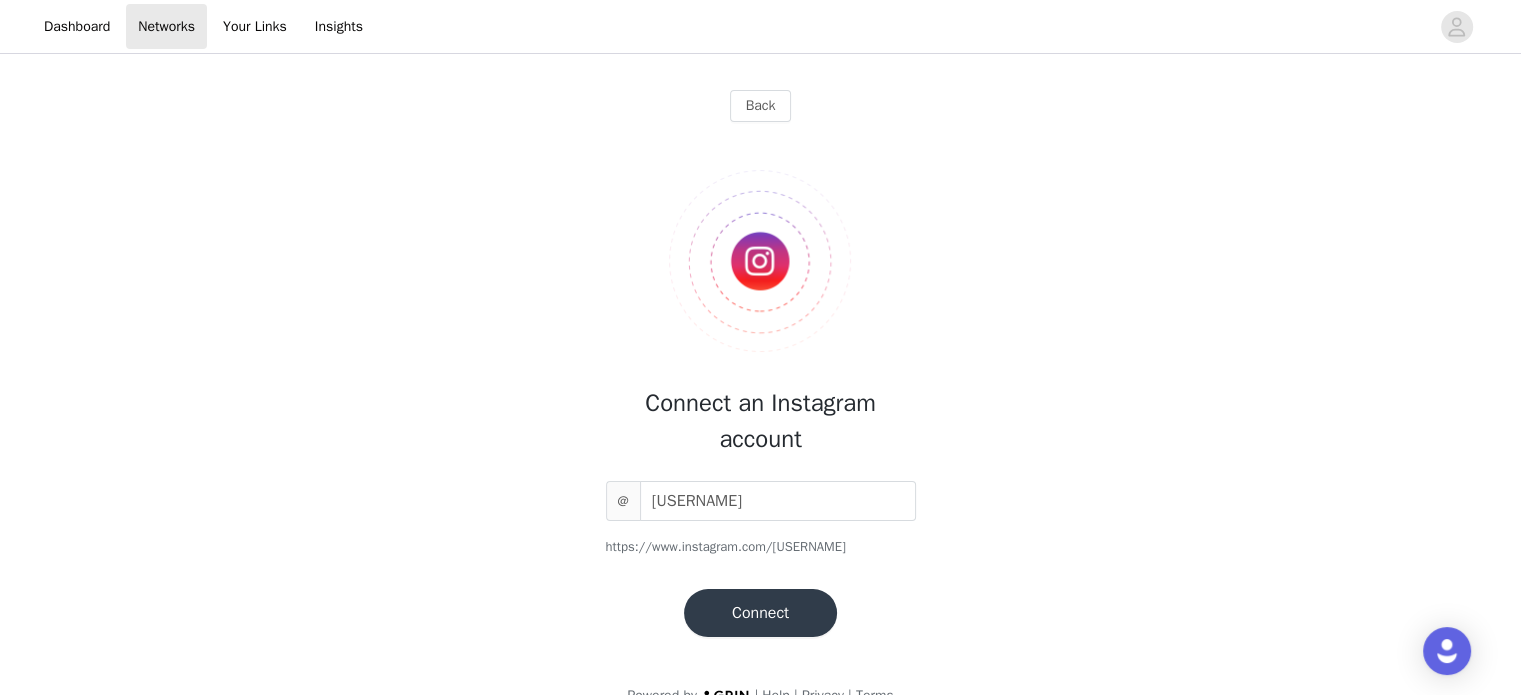 click on "Connect" at bounding box center [760, 613] 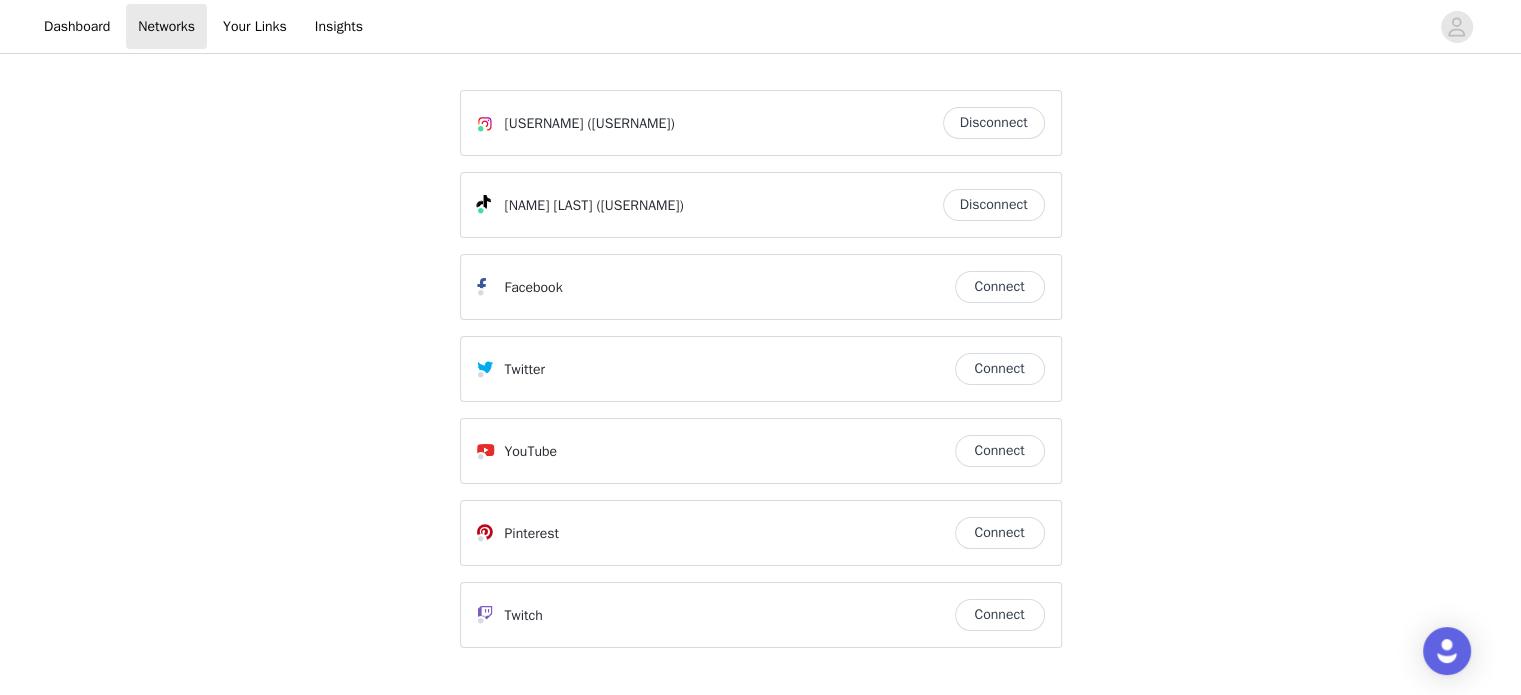 scroll, scrollTop: 0, scrollLeft: 0, axis: both 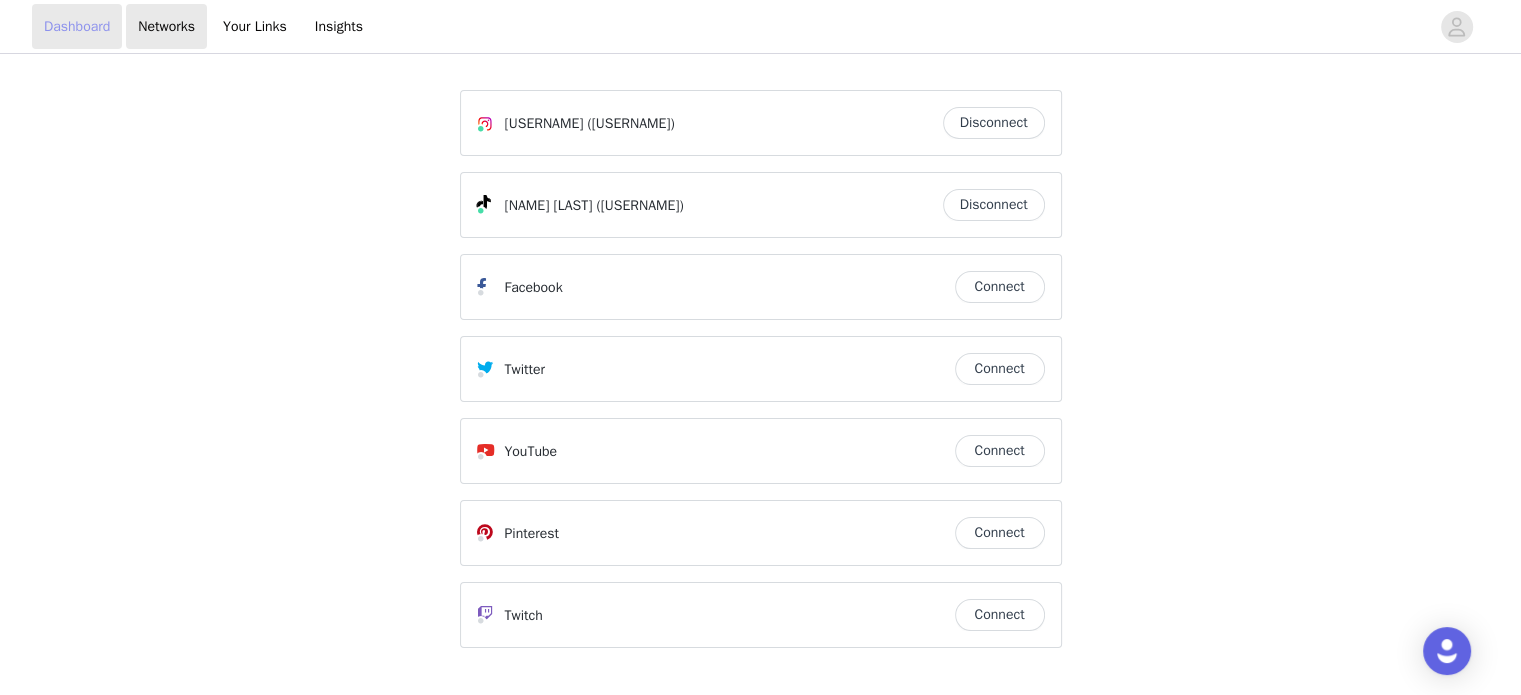 click on "Dashboard" at bounding box center [77, 26] 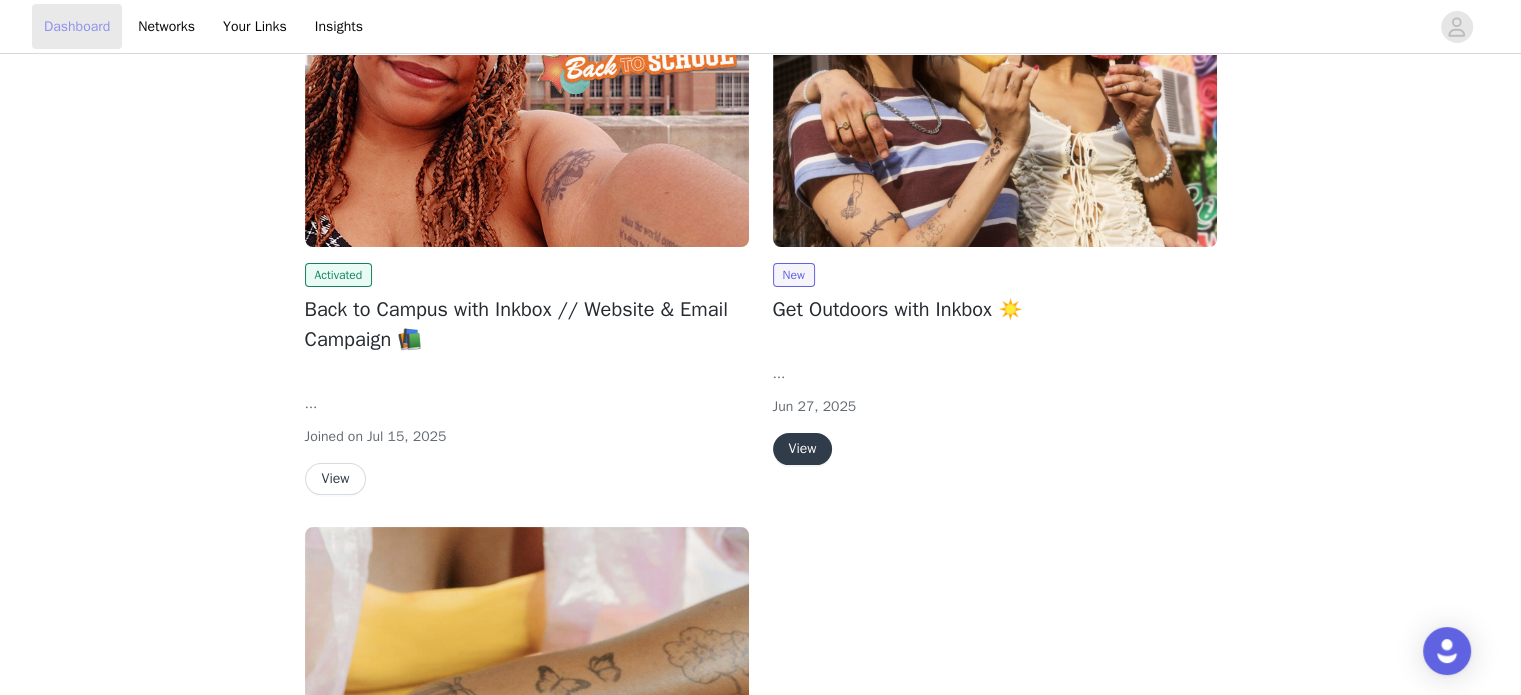 scroll, scrollTop: 256, scrollLeft: 0, axis: vertical 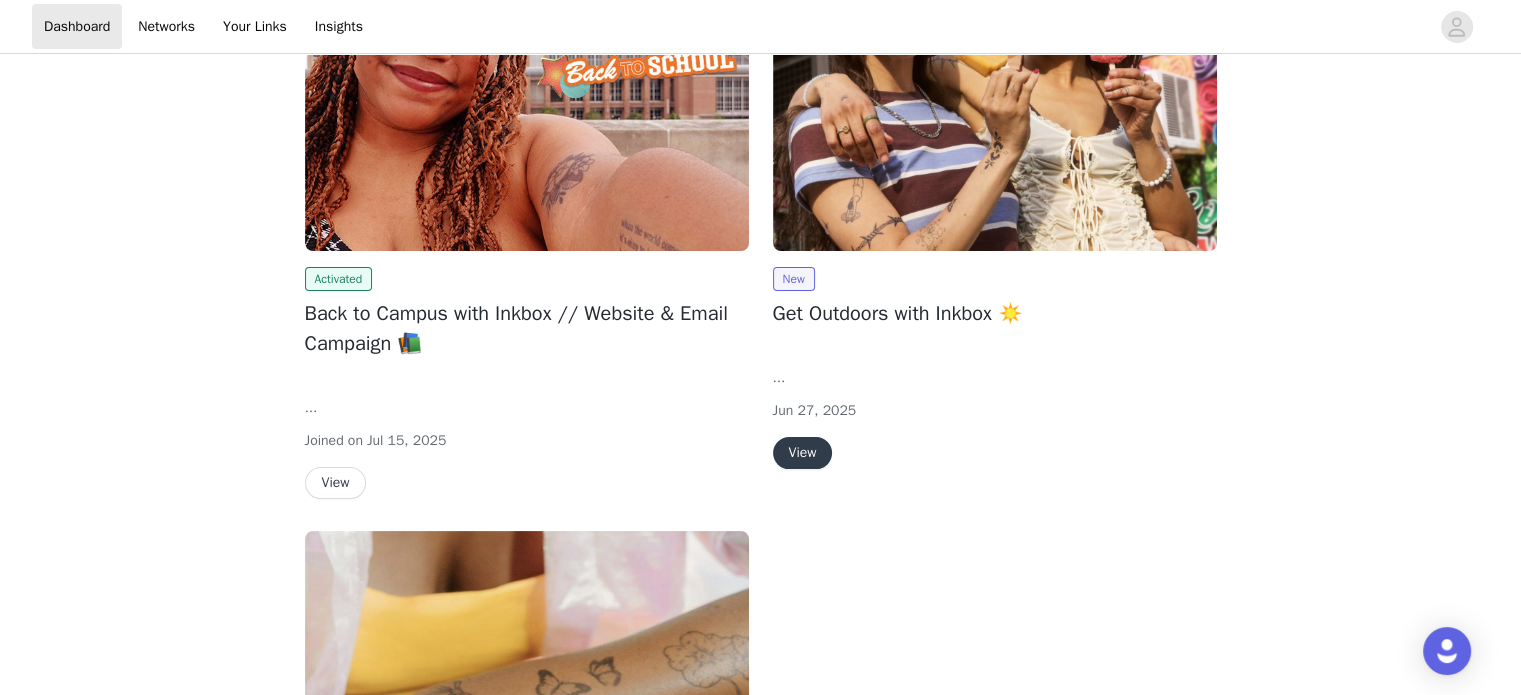 click on "View" at bounding box center (336, 483) 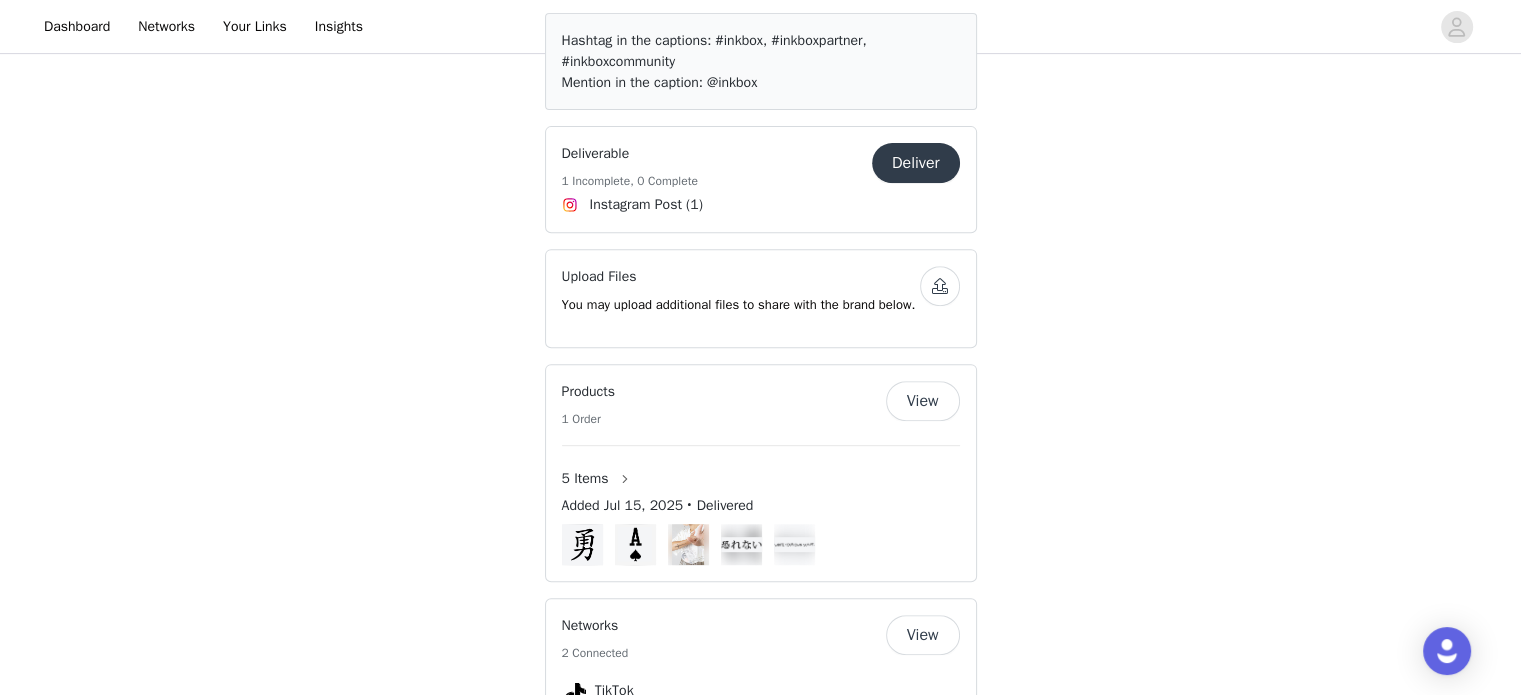 scroll, scrollTop: 796, scrollLeft: 0, axis: vertical 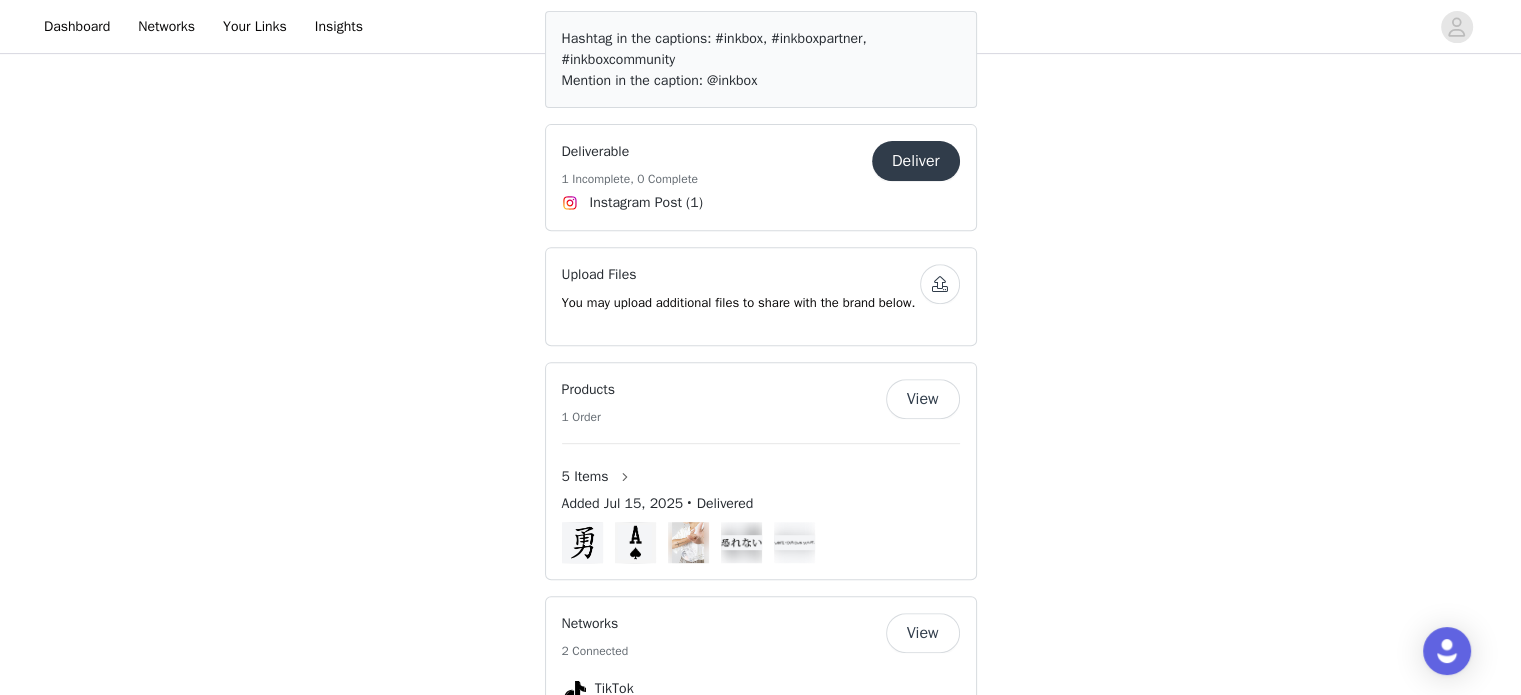 click on "Deliver" at bounding box center (916, 161) 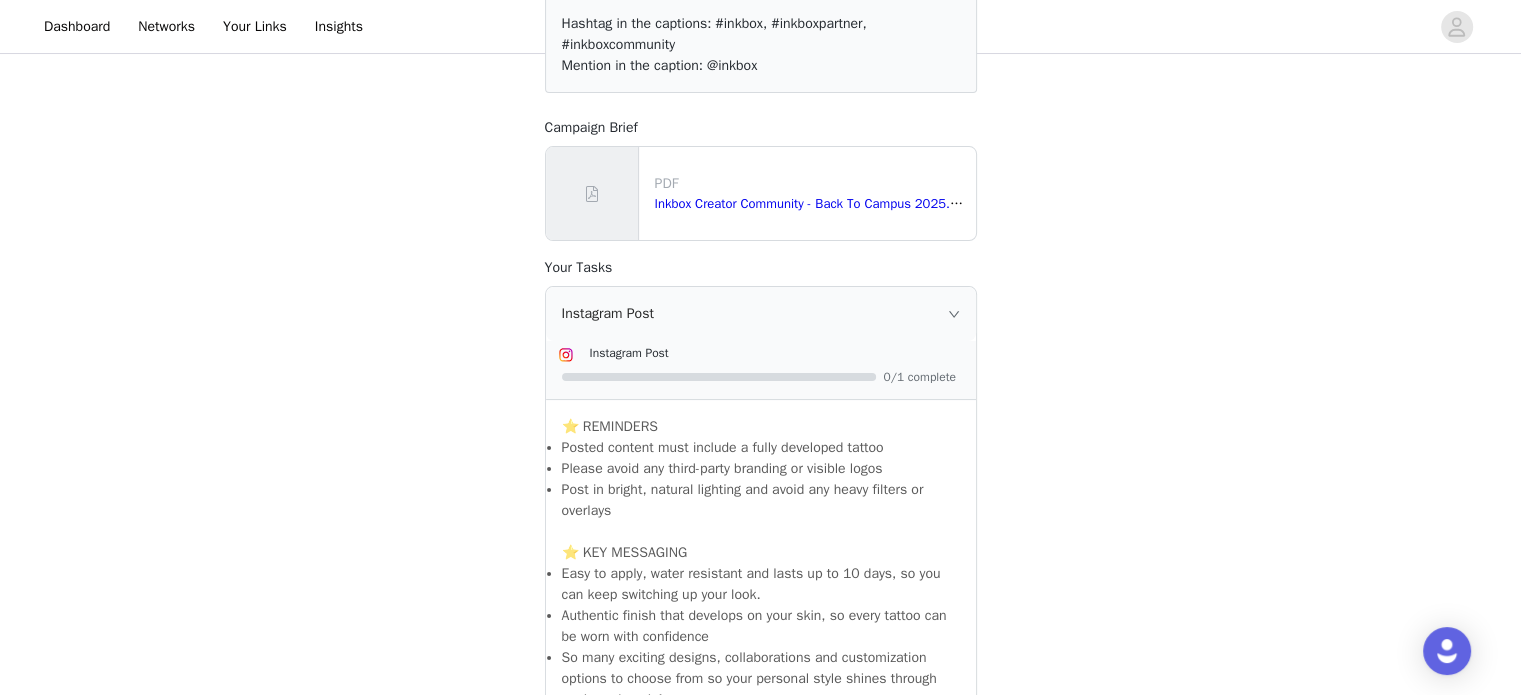 scroll, scrollTop: 364, scrollLeft: 0, axis: vertical 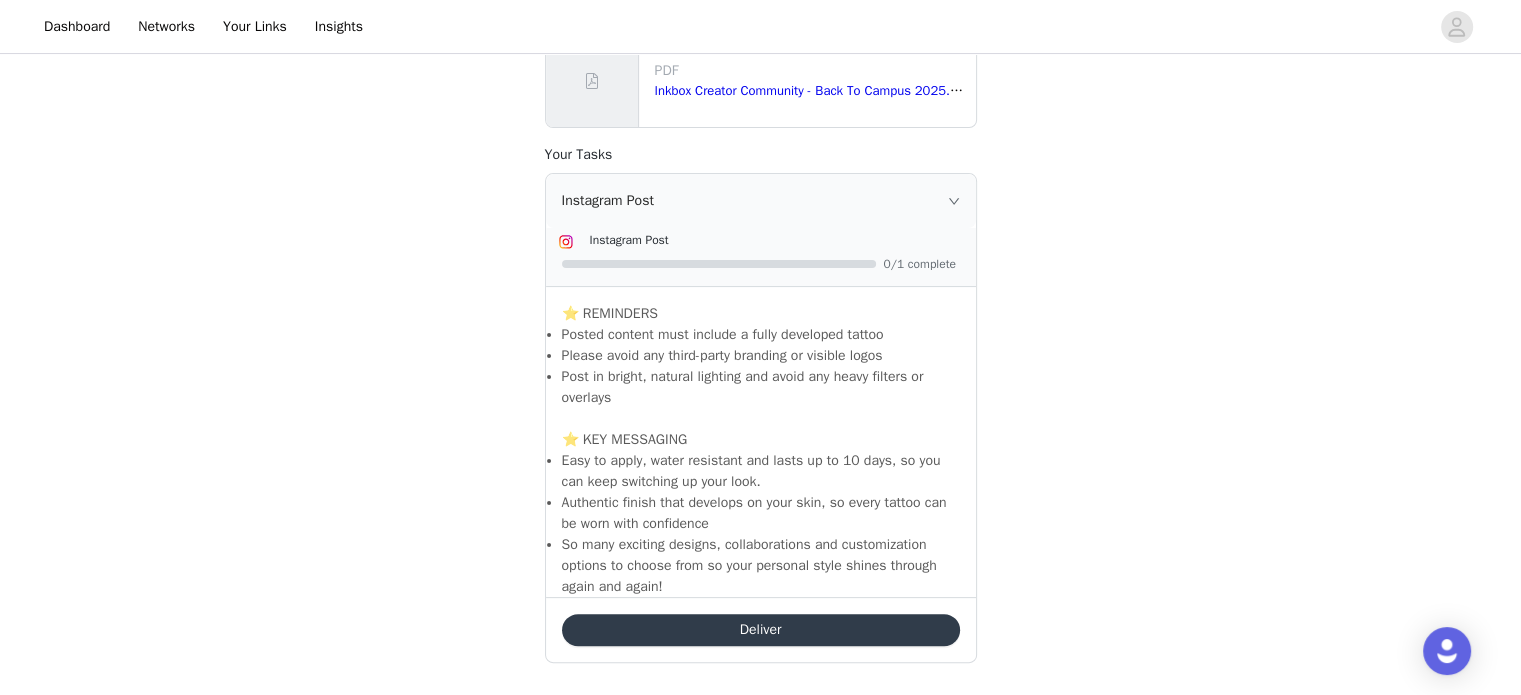 click on "Deliver" at bounding box center (761, 630) 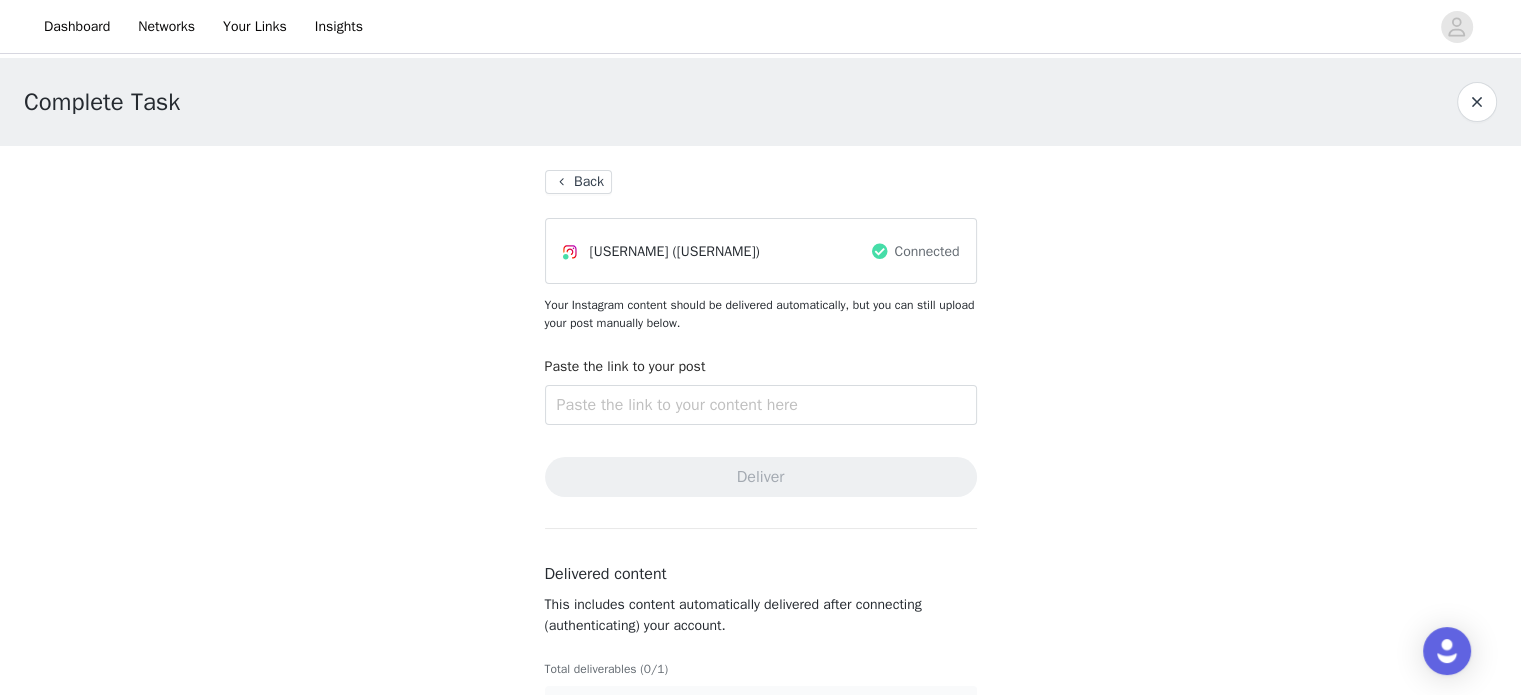 scroll, scrollTop: 64, scrollLeft: 0, axis: vertical 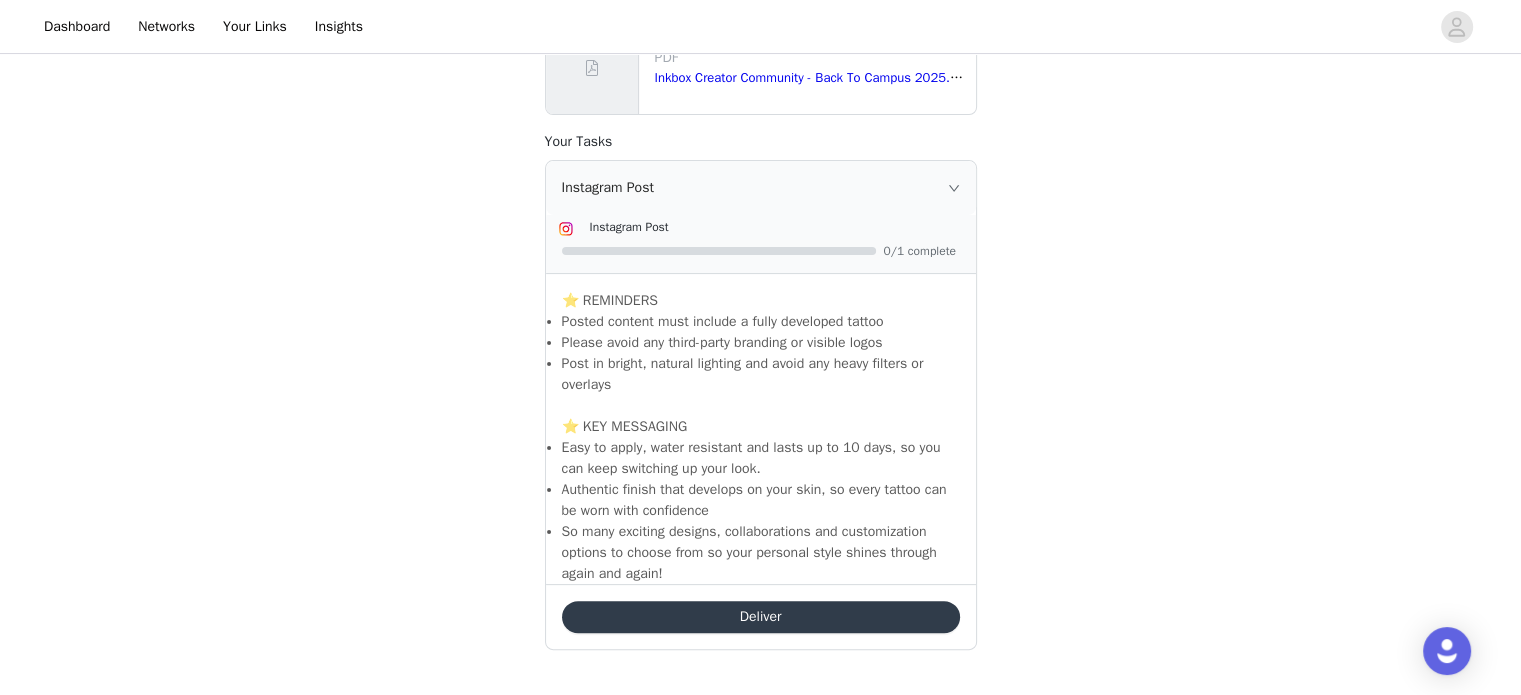 click on "Deliver" at bounding box center [761, 617] 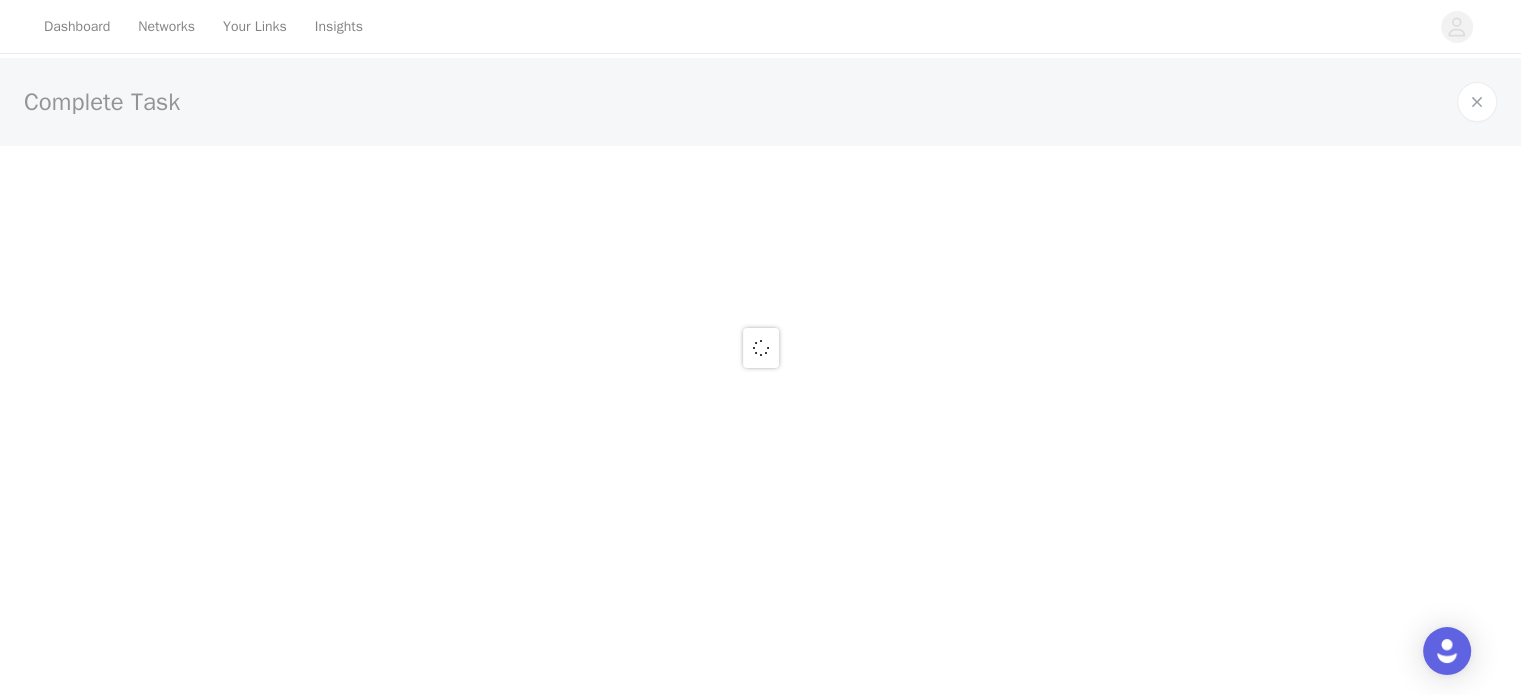 scroll, scrollTop: 0, scrollLeft: 0, axis: both 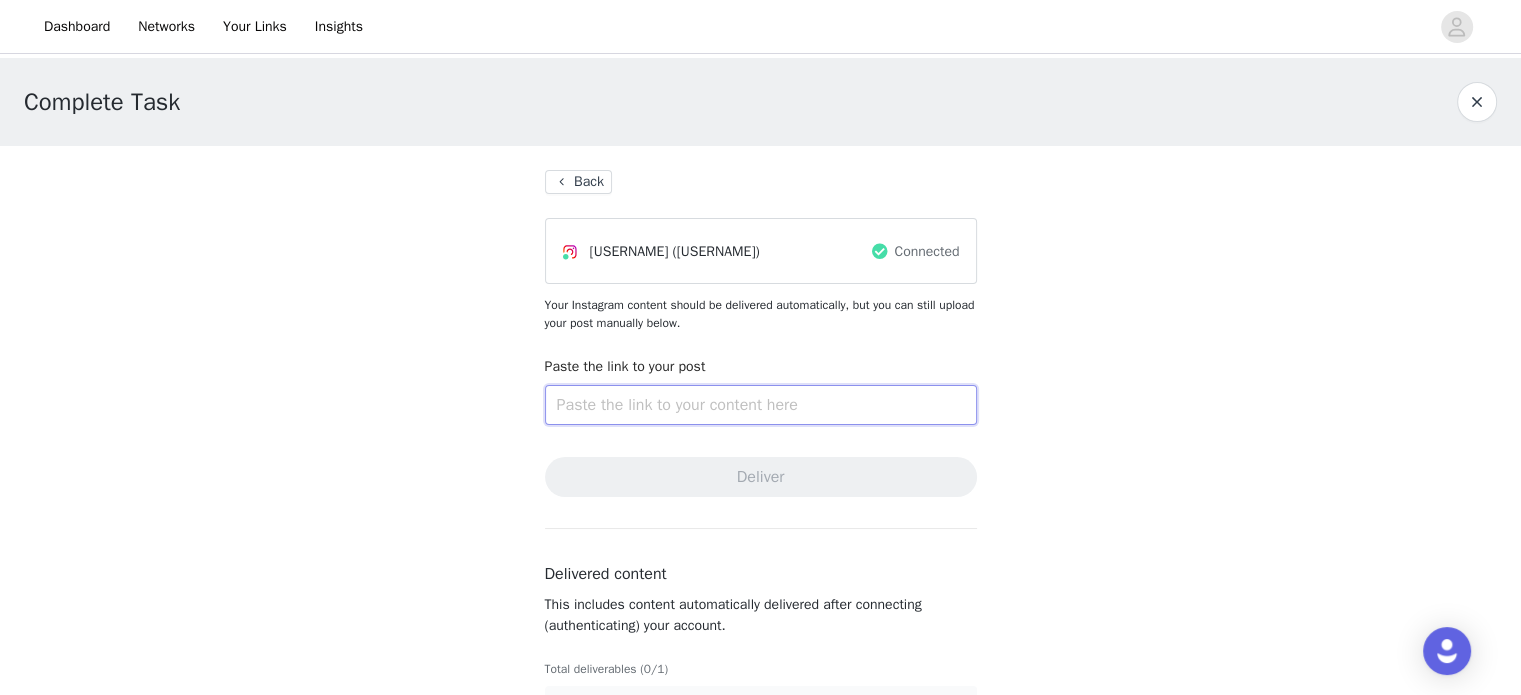 click at bounding box center [761, 405] 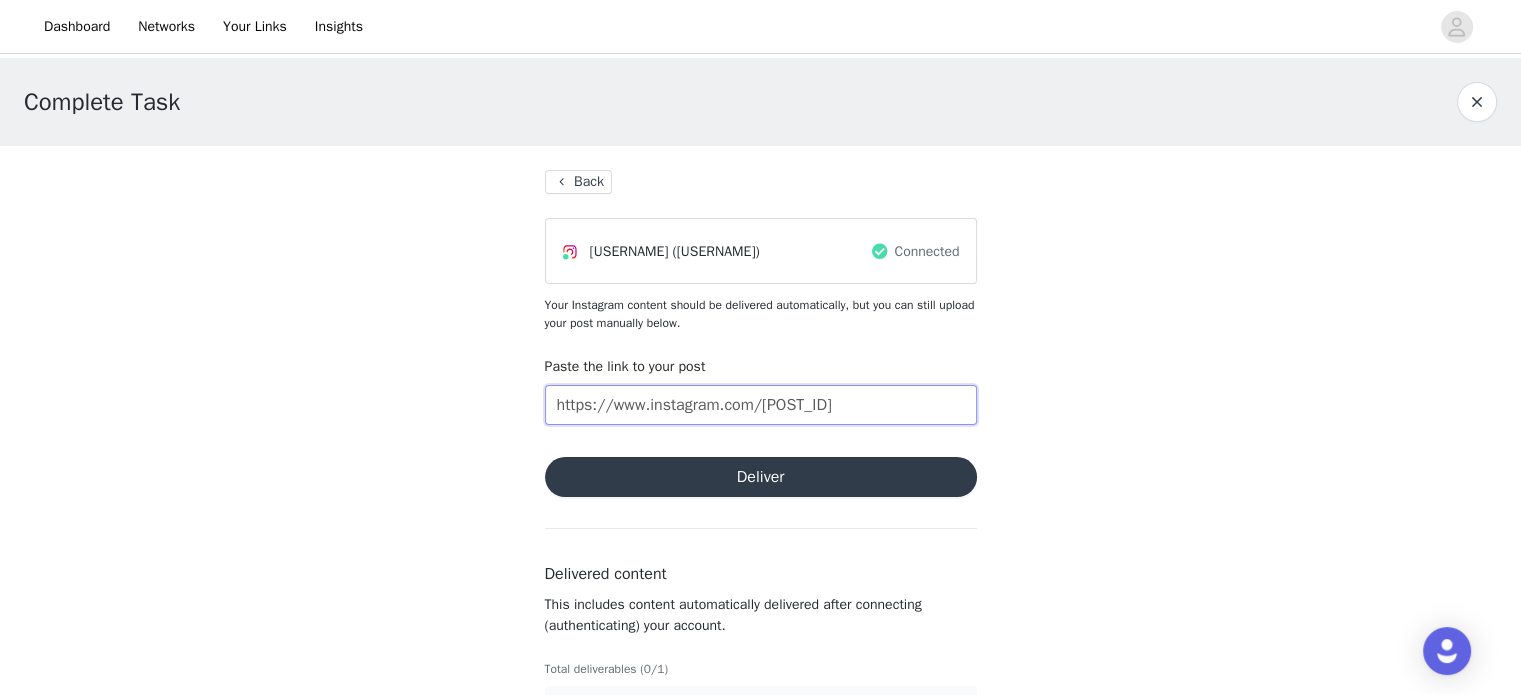 scroll, scrollTop: 0, scrollLeft: 7, axis: horizontal 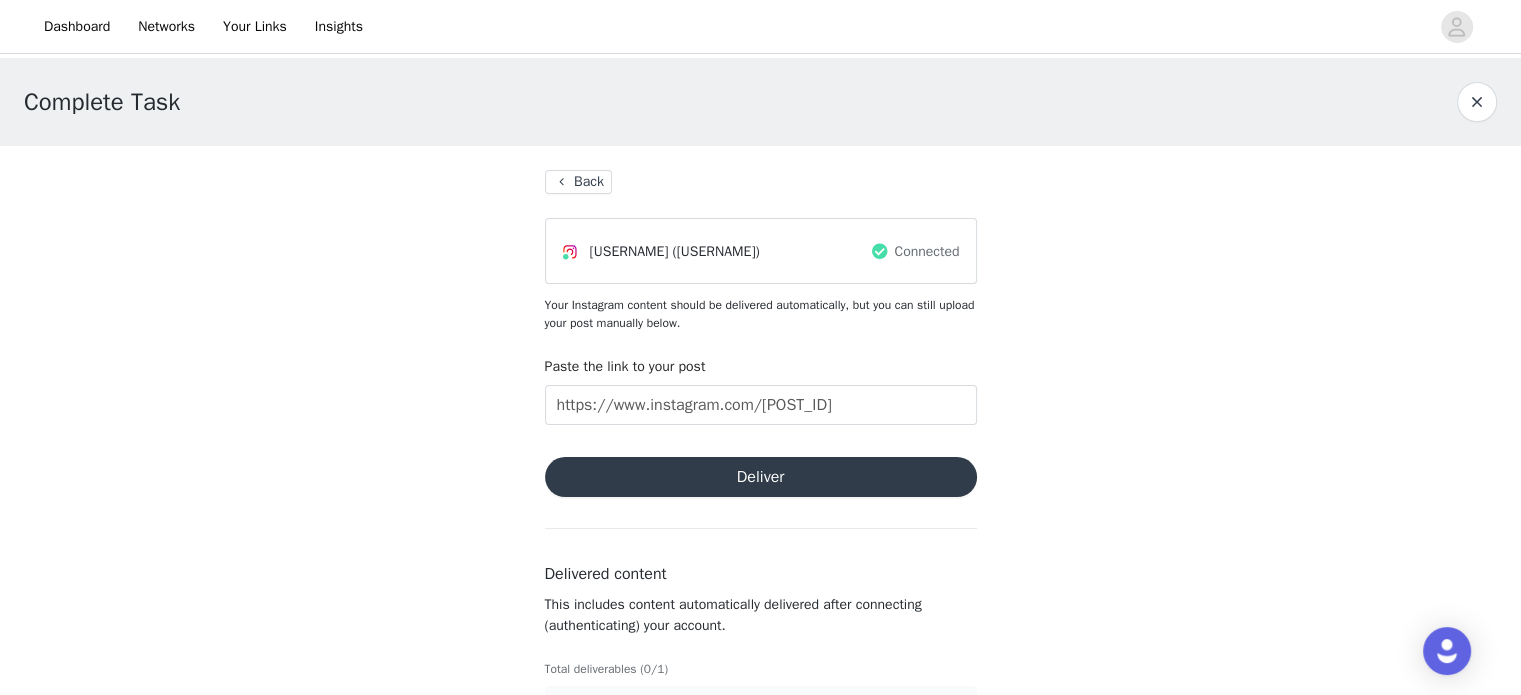 click on "Deliver" at bounding box center (761, 477) 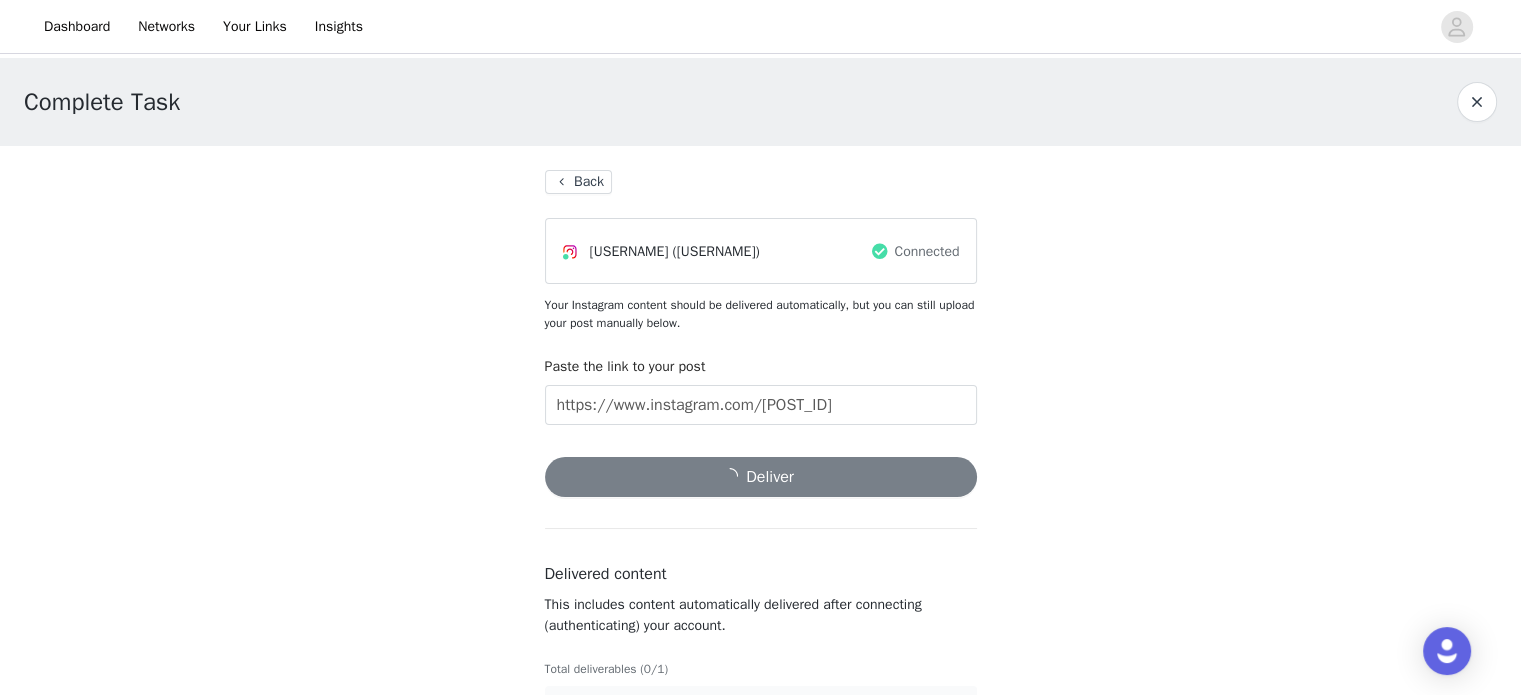 scroll, scrollTop: 64, scrollLeft: 0, axis: vertical 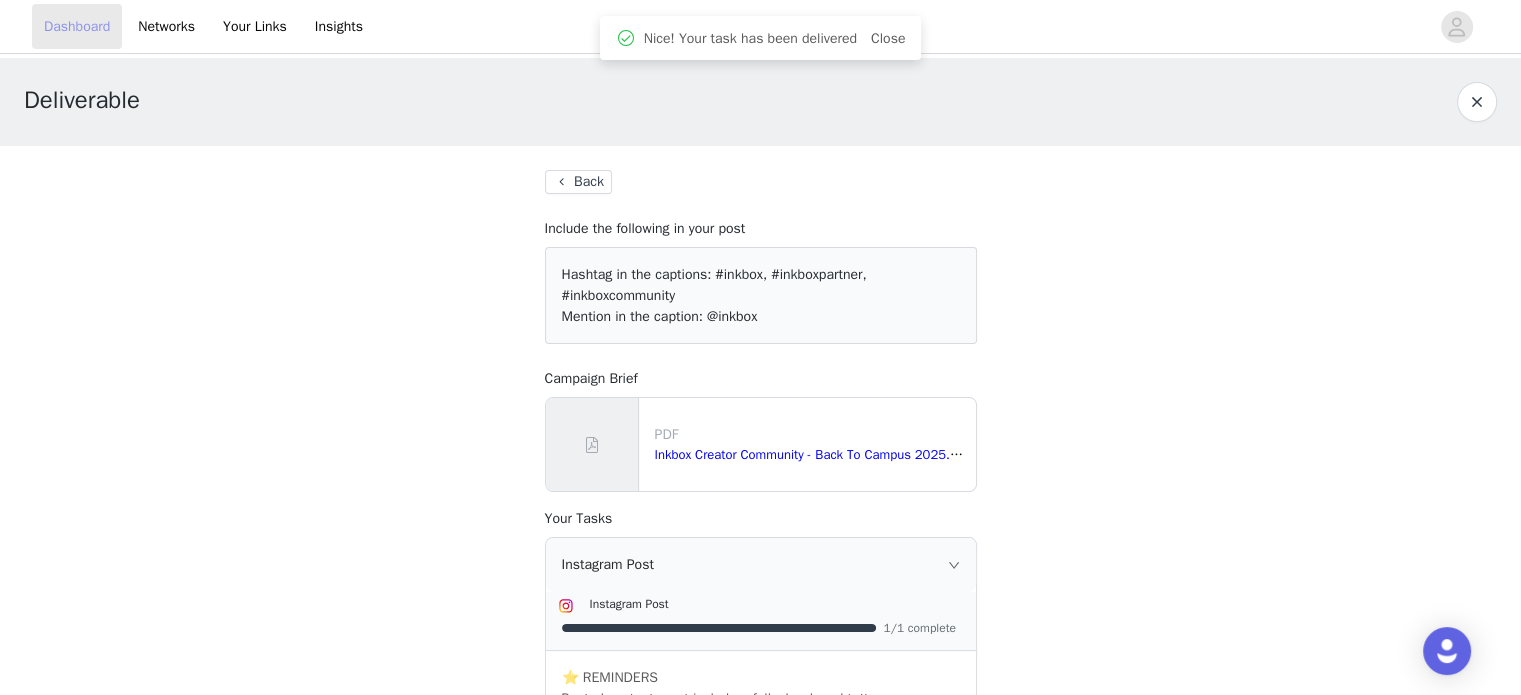 click on "Dashboard" at bounding box center (77, 26) 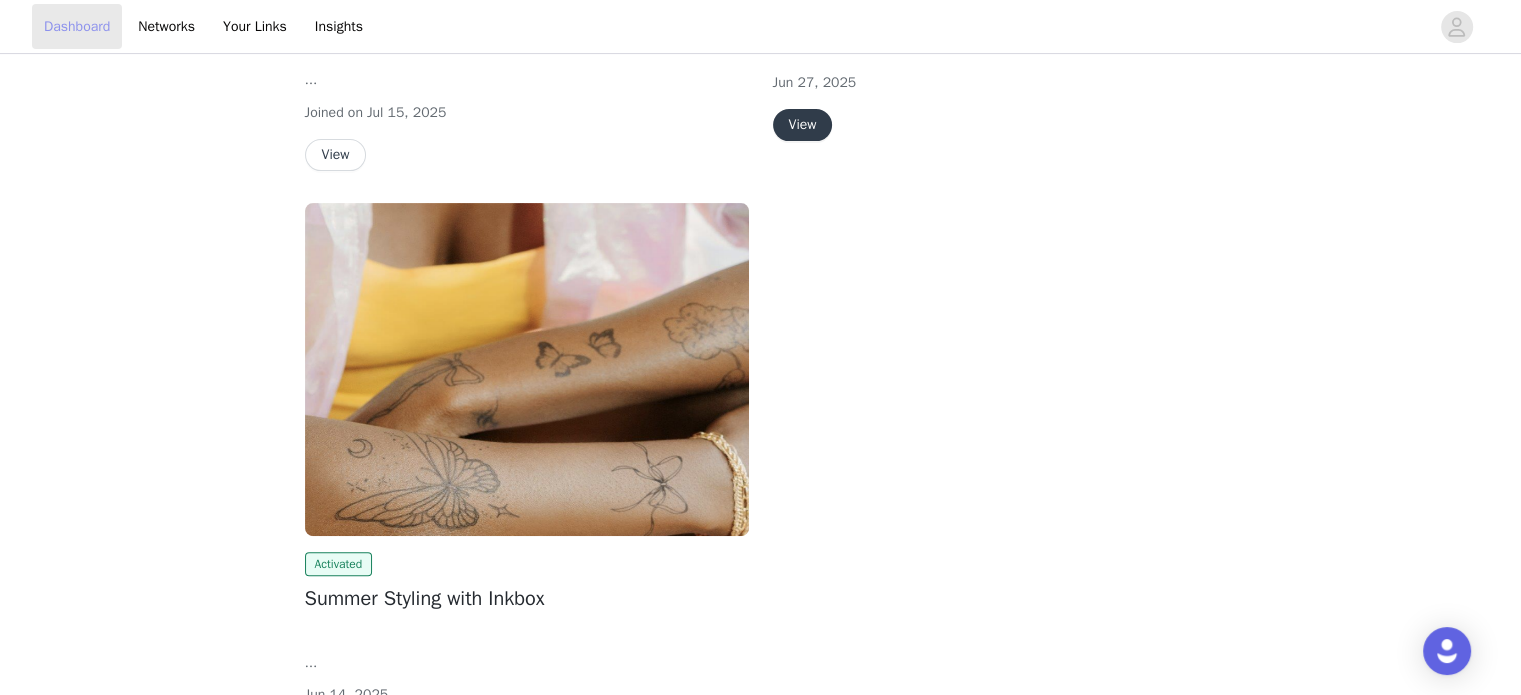 scroll, scrollTop: 742, scrollLeft: 0, axis: vertical 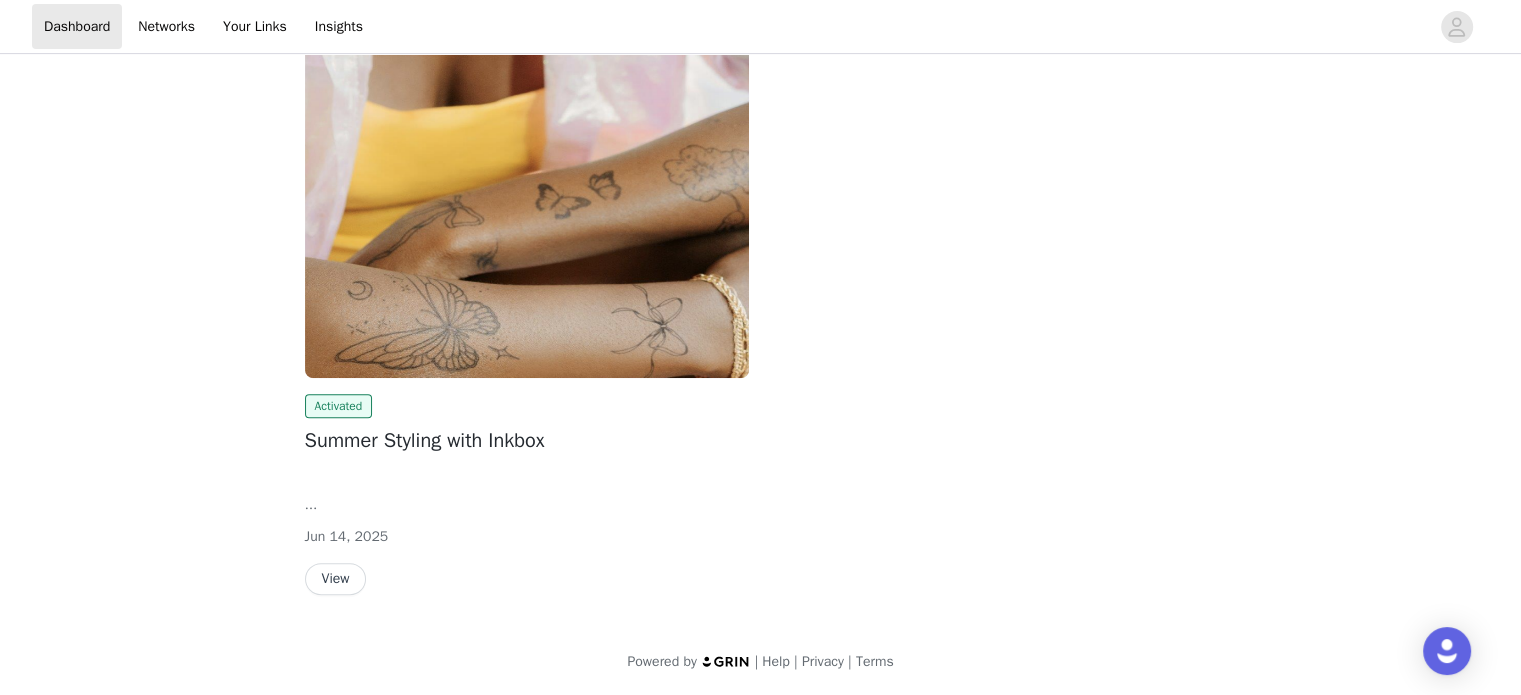 click on "View" at bounding box center (336, 579) 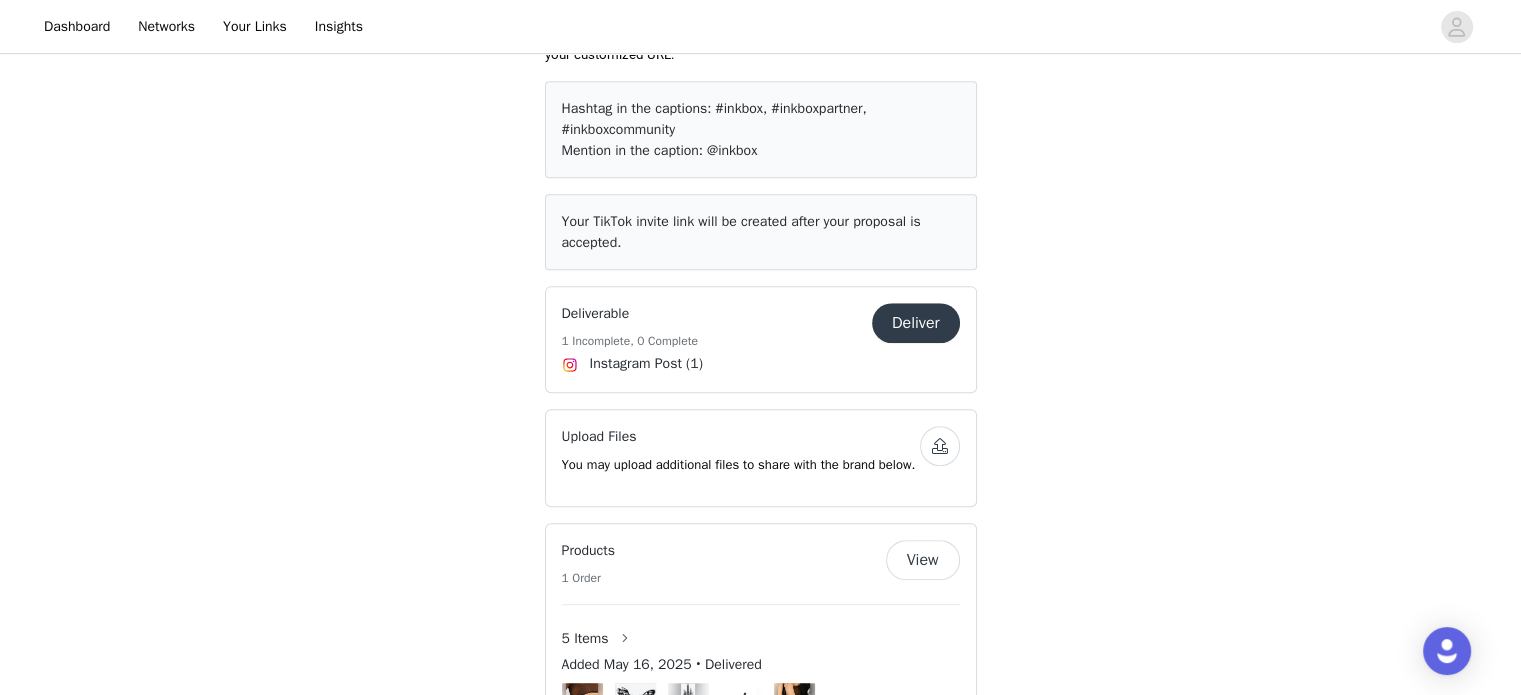 scroll, scrollTop: 910, scrollLeft: 0, axis: vertical 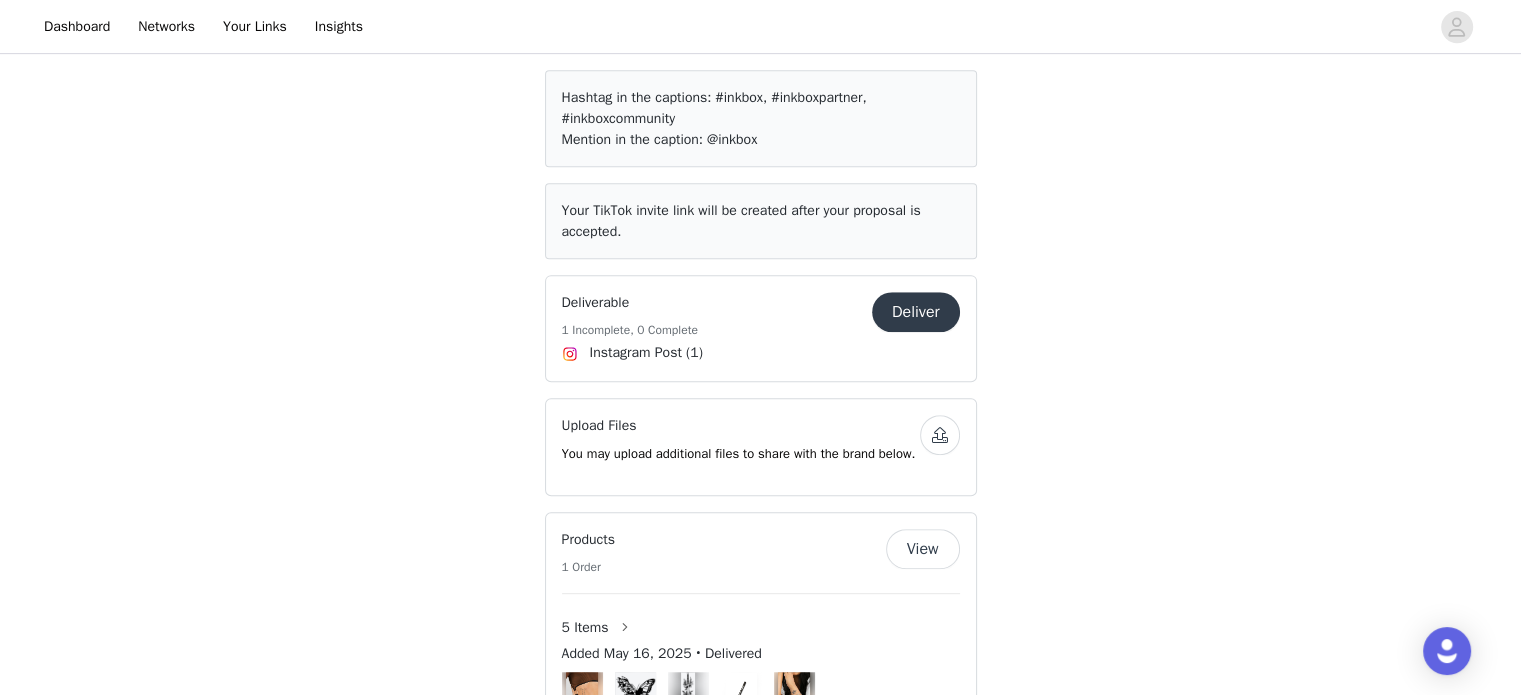 click on "Deliver" at bounding box center [916, 312] 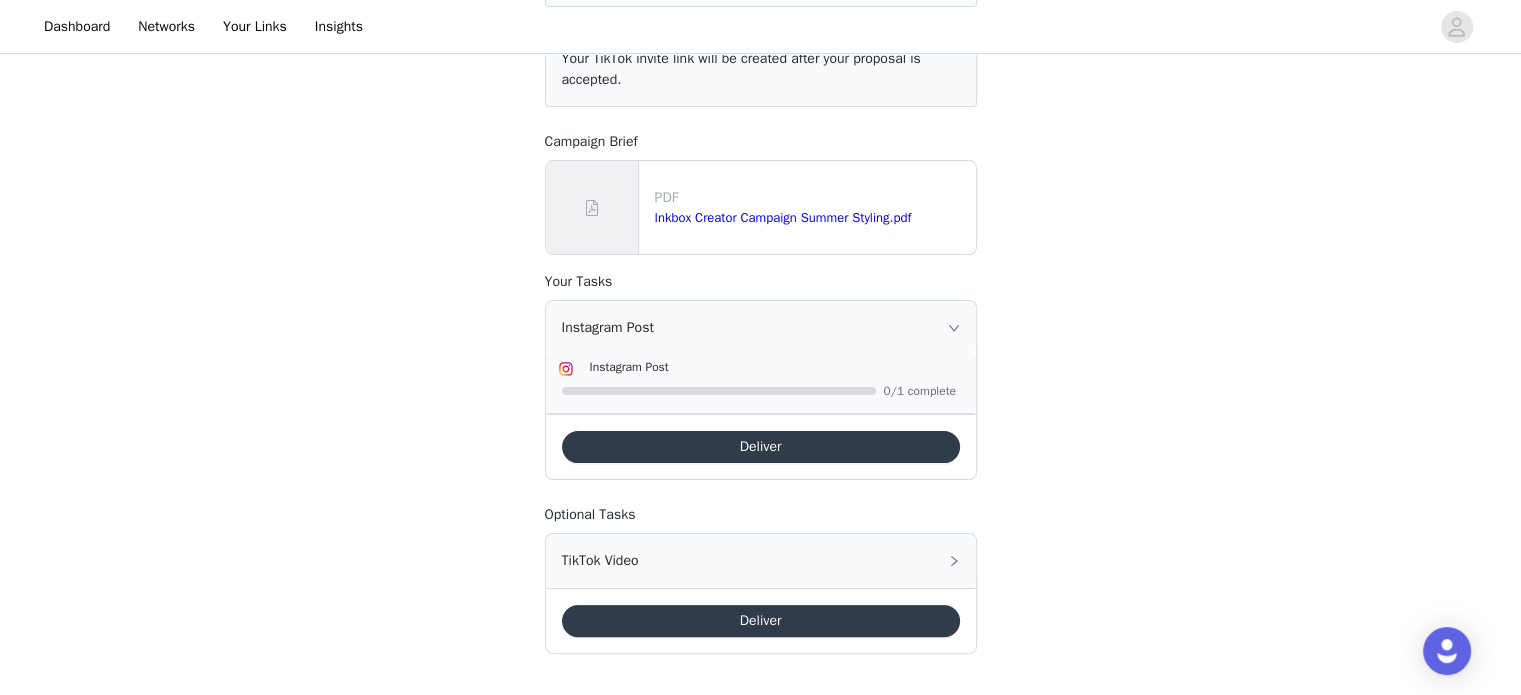 scroll, scrollTop: 0, scrollLeft: 0, axis: both 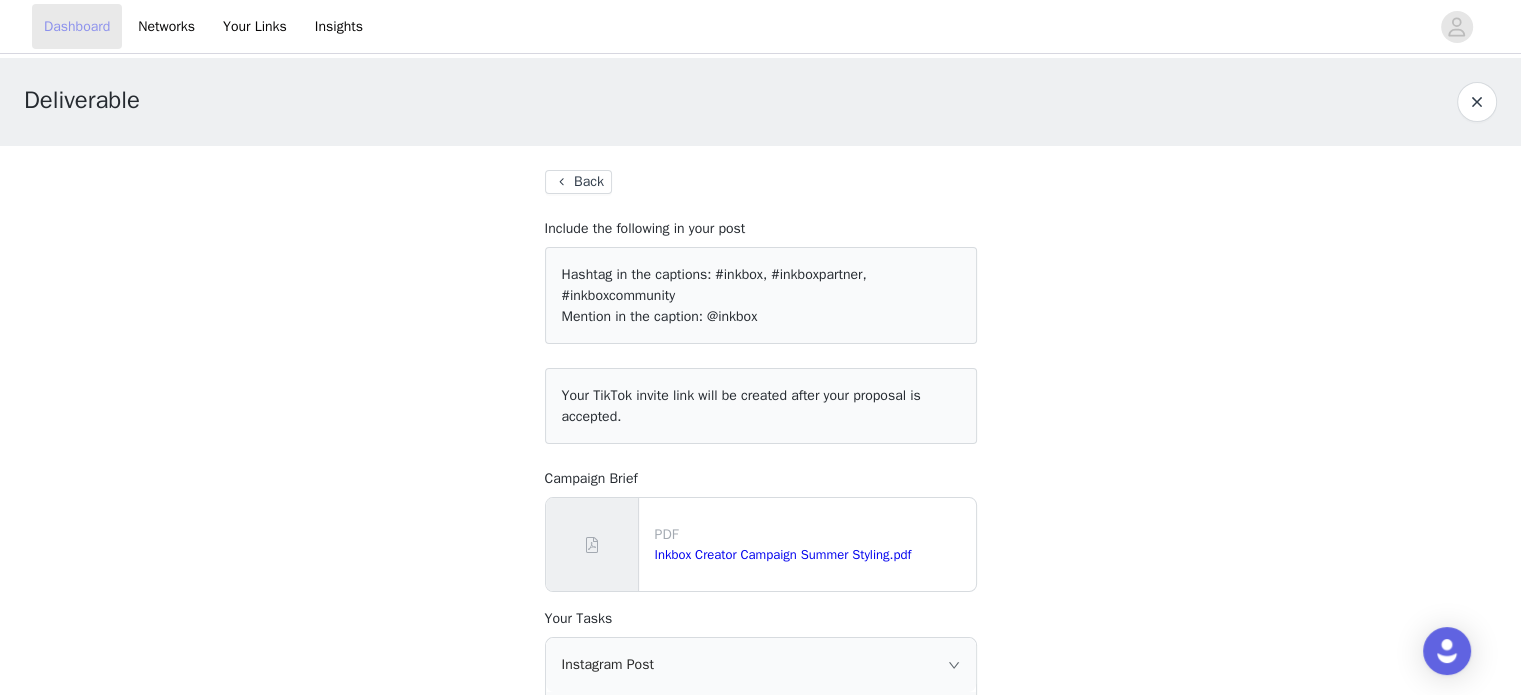 click on "Dashboard" at bounding box center (77, 26) 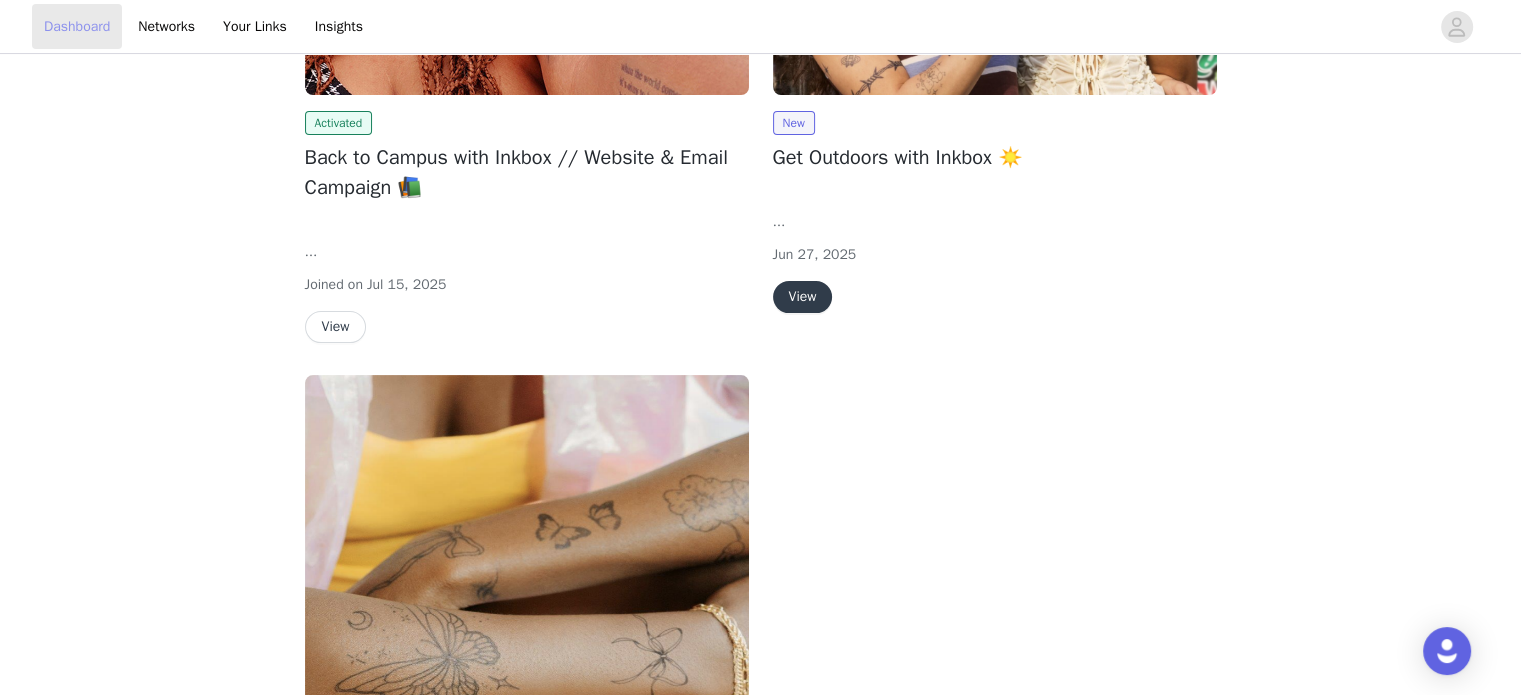scroll, scrollTop: 424, scrollLeft: 0, axis: vertical 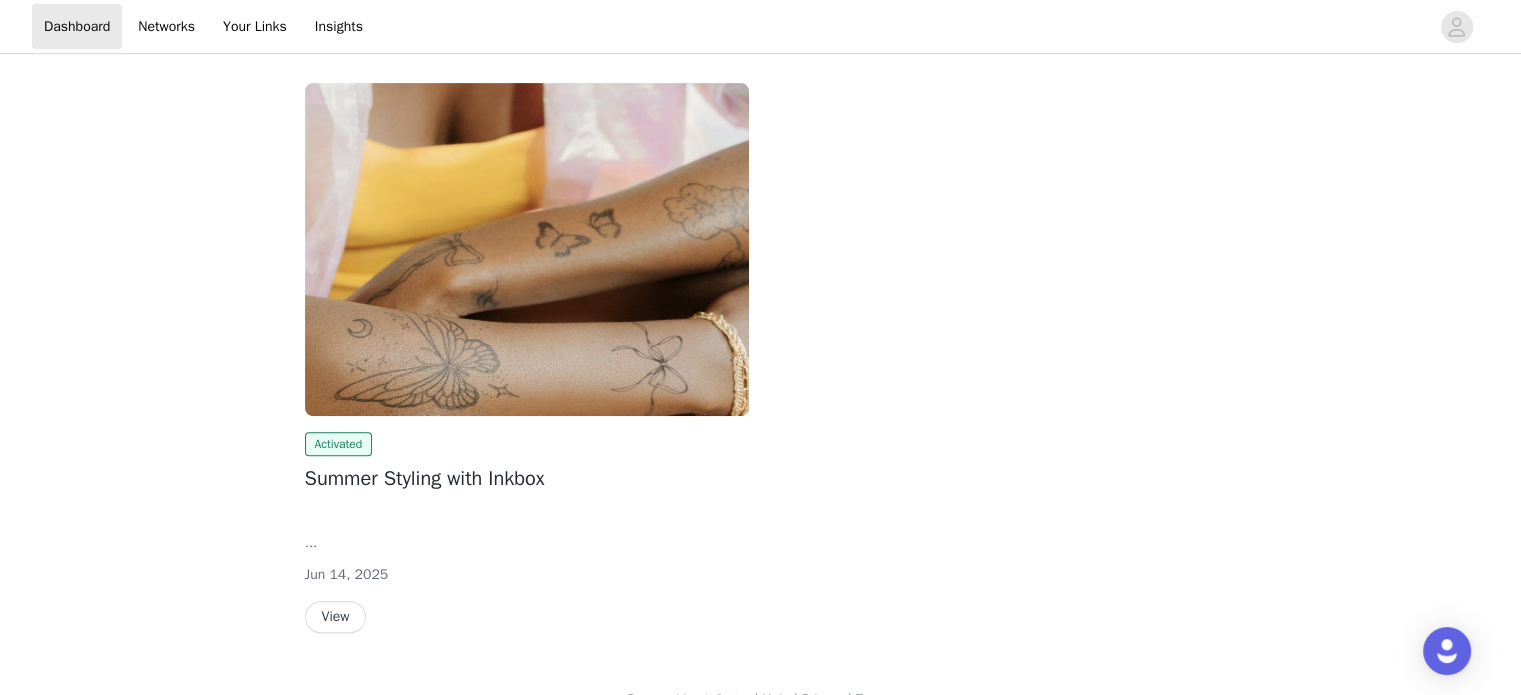 click on "View" at bounding box center [336, 617] 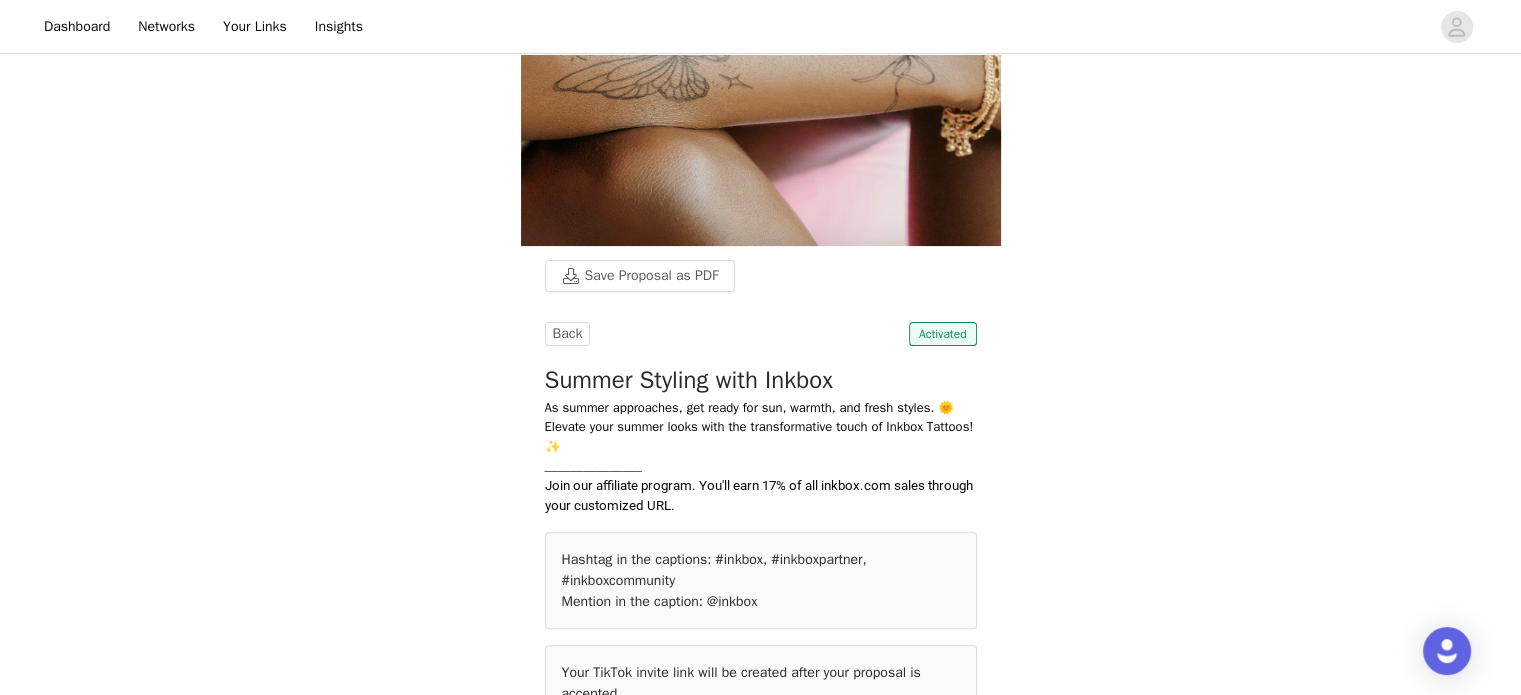 scroll, scrollTop: 445, scrollLeft: 0, axis: vertical 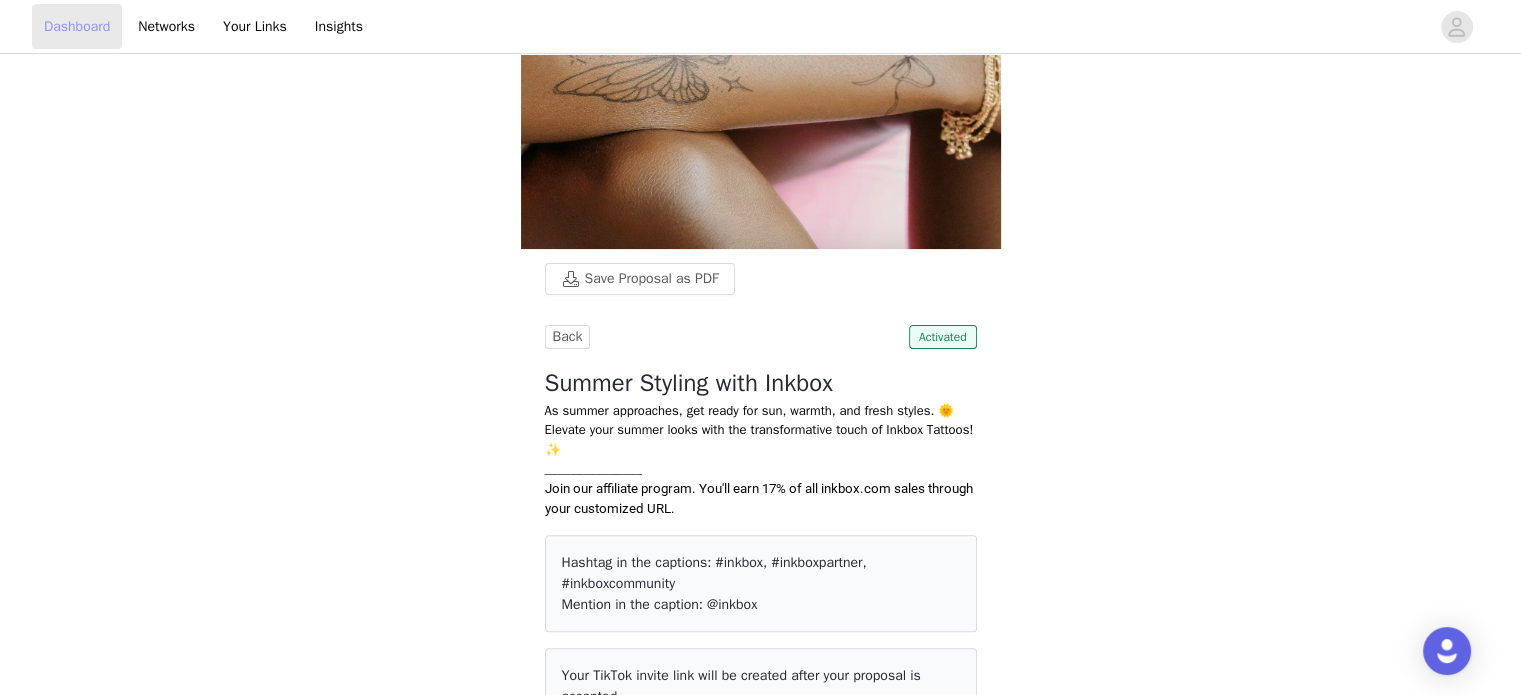 click on "Dashboard" at bounding box center [77, 26] 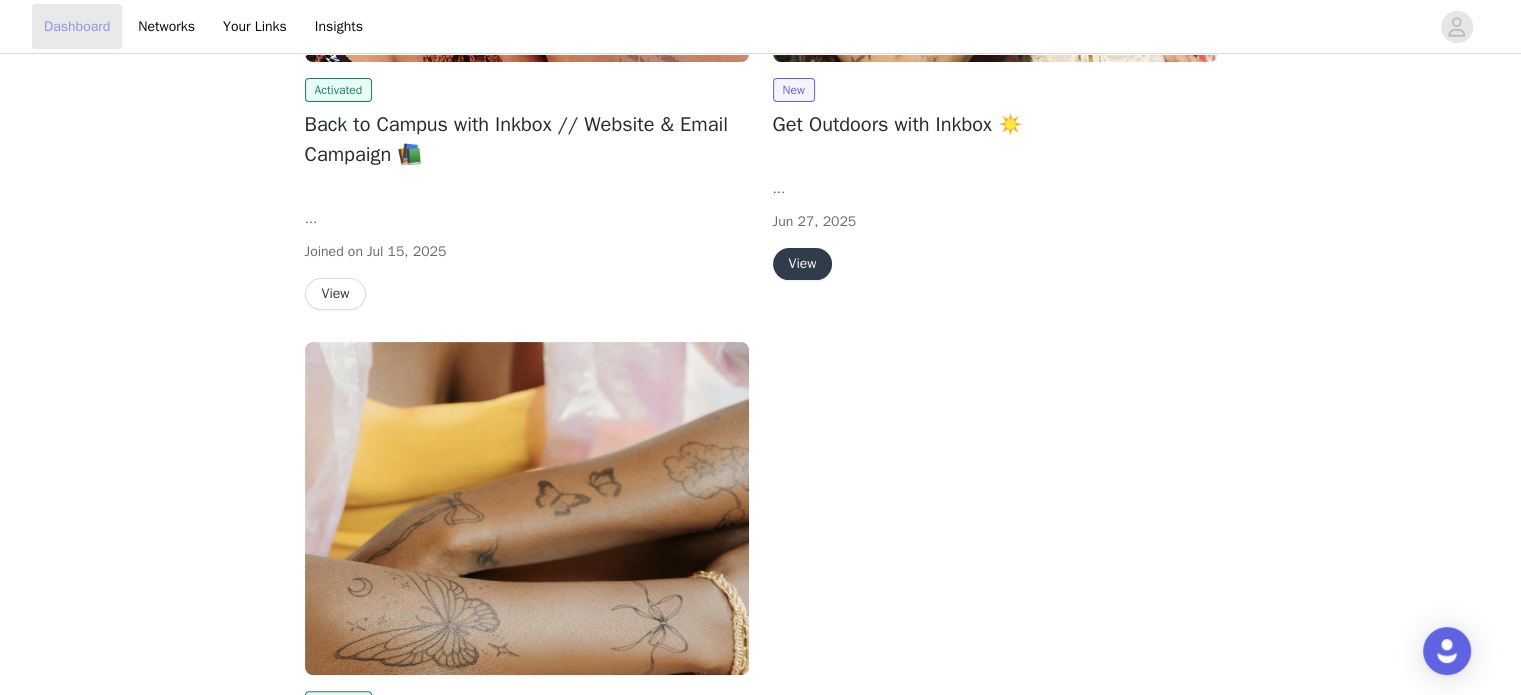 scroll, scrollTop: 265, scrollLeft: 0, axis: vertical 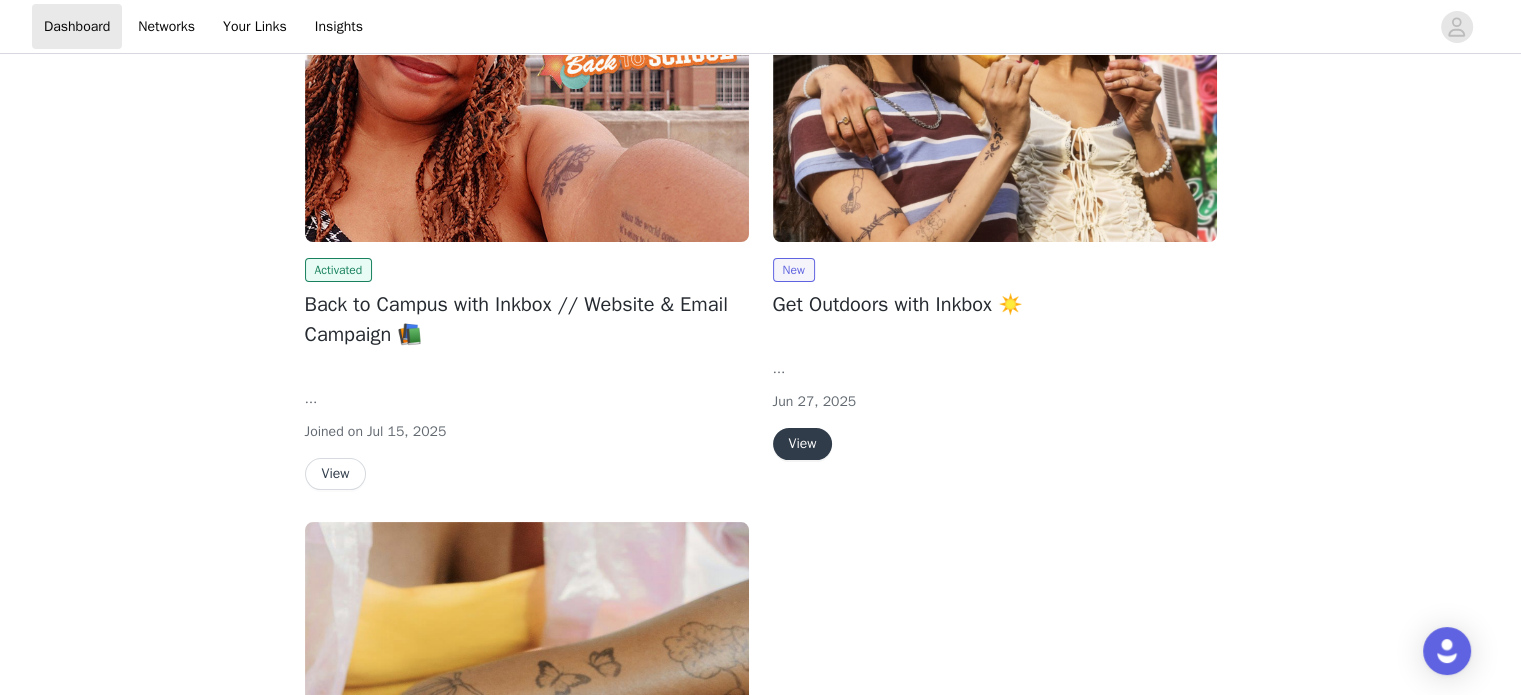 click on "View" at bounding box center (803, 444) 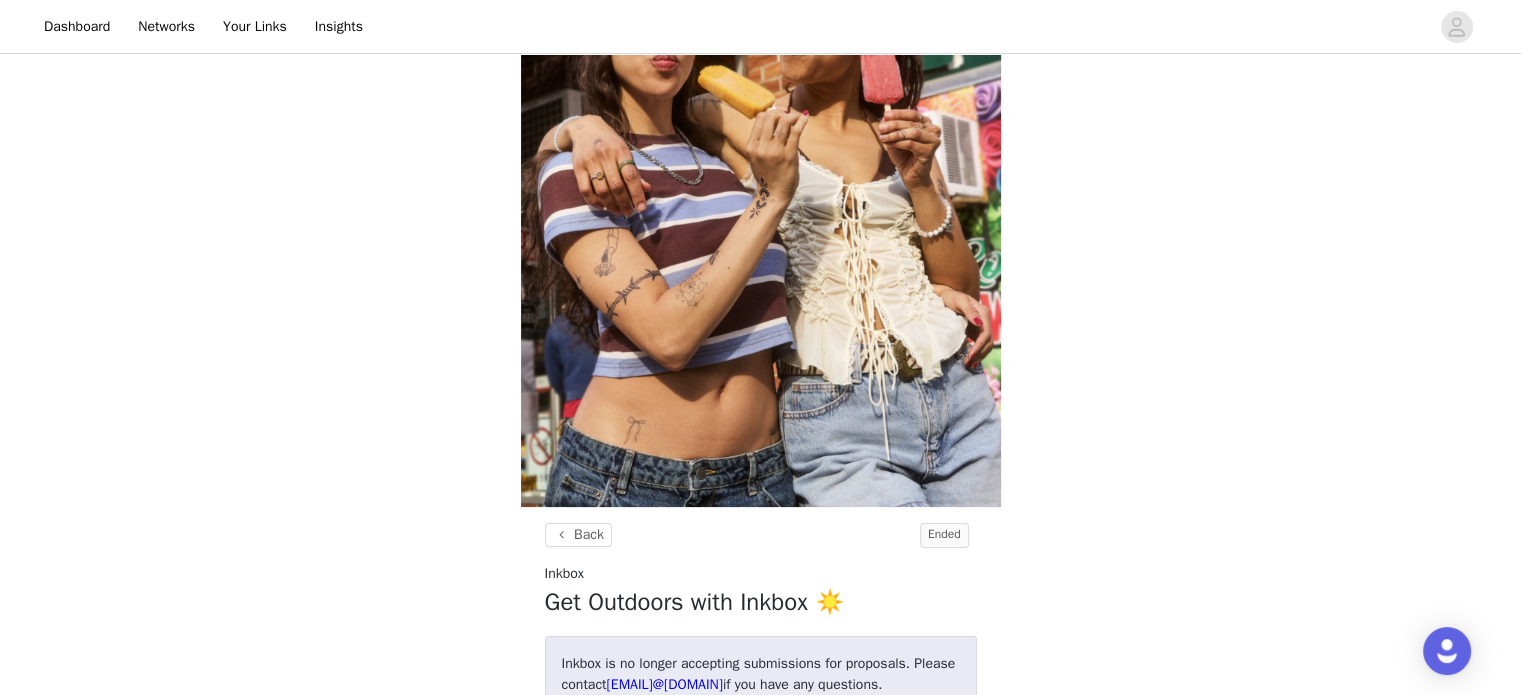 scroll, scrollTop: 360, scrollLeft: 0, axis: vertical 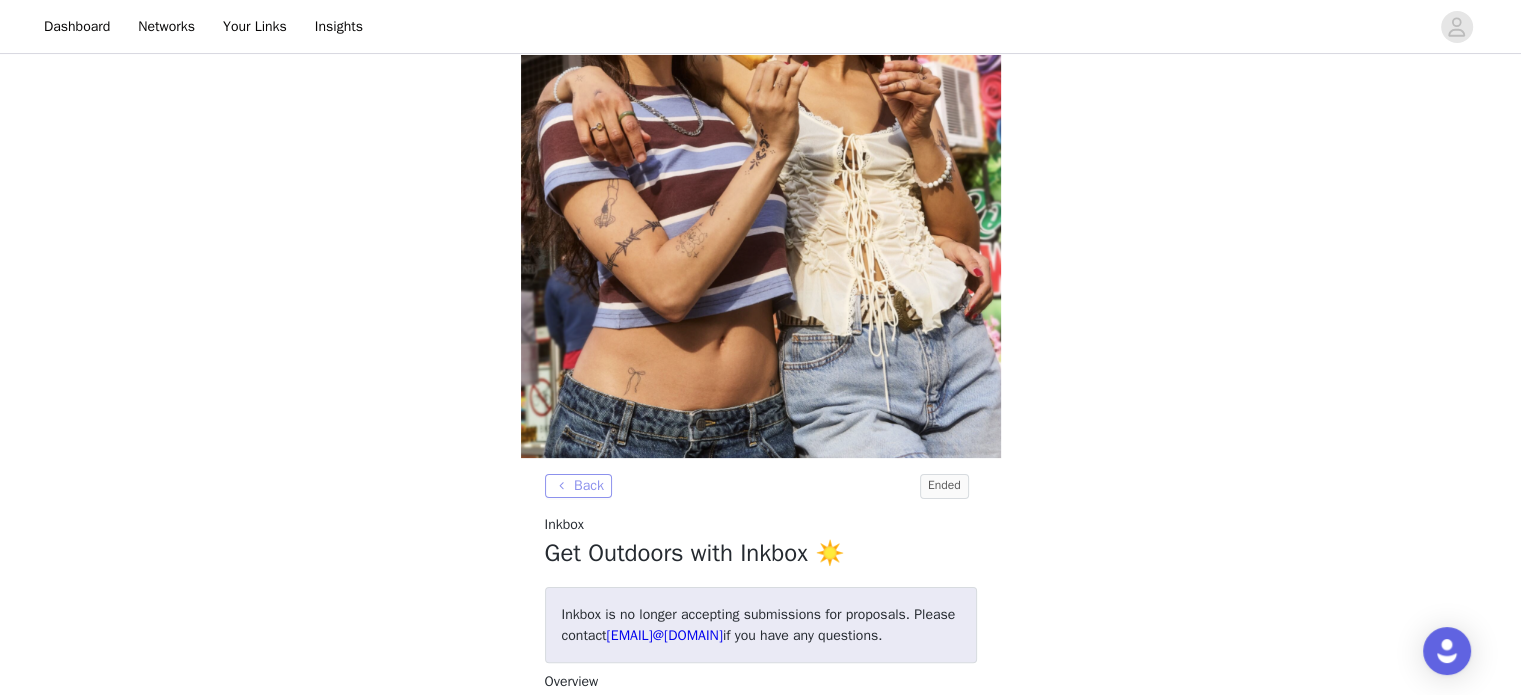 click on "Back" at bounding box center [578, 486] 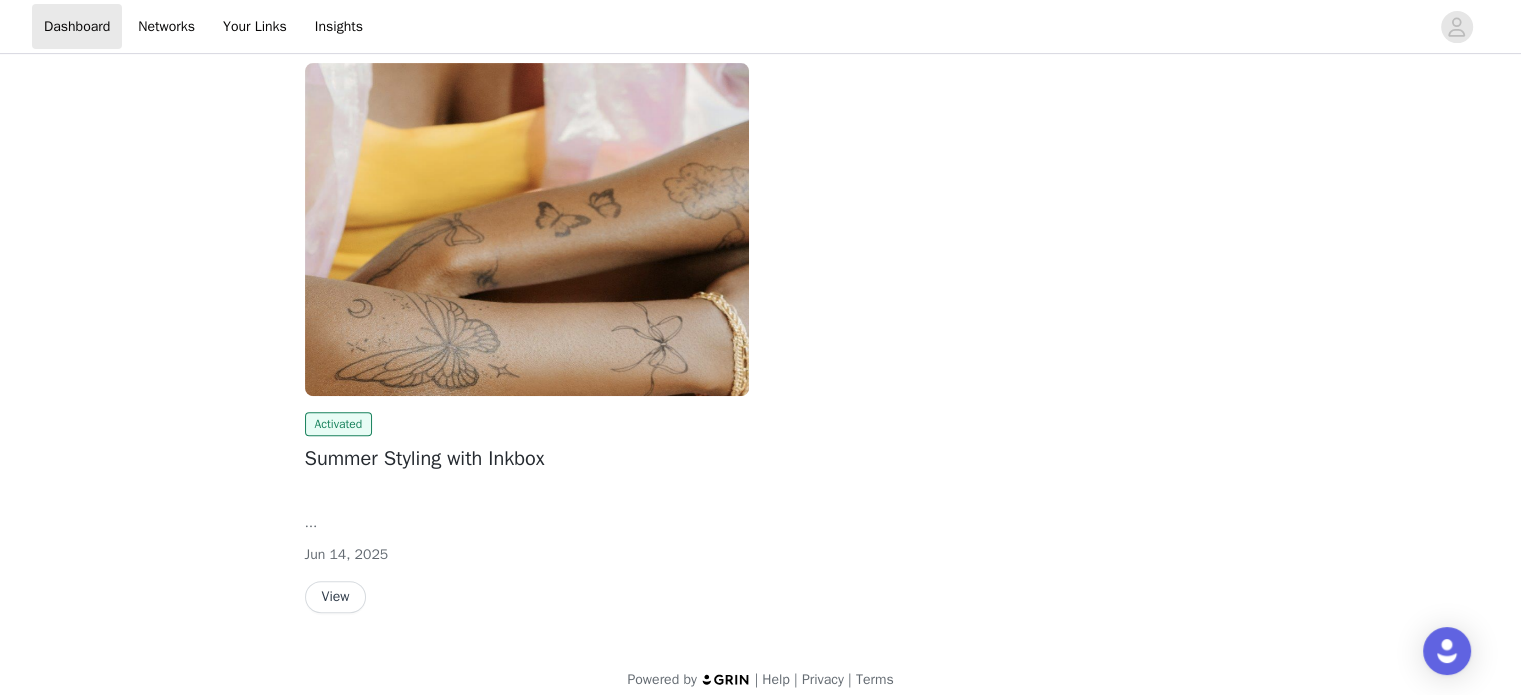 scroll, scrollTop: 742, scrollLeft: 0, axis: vertical 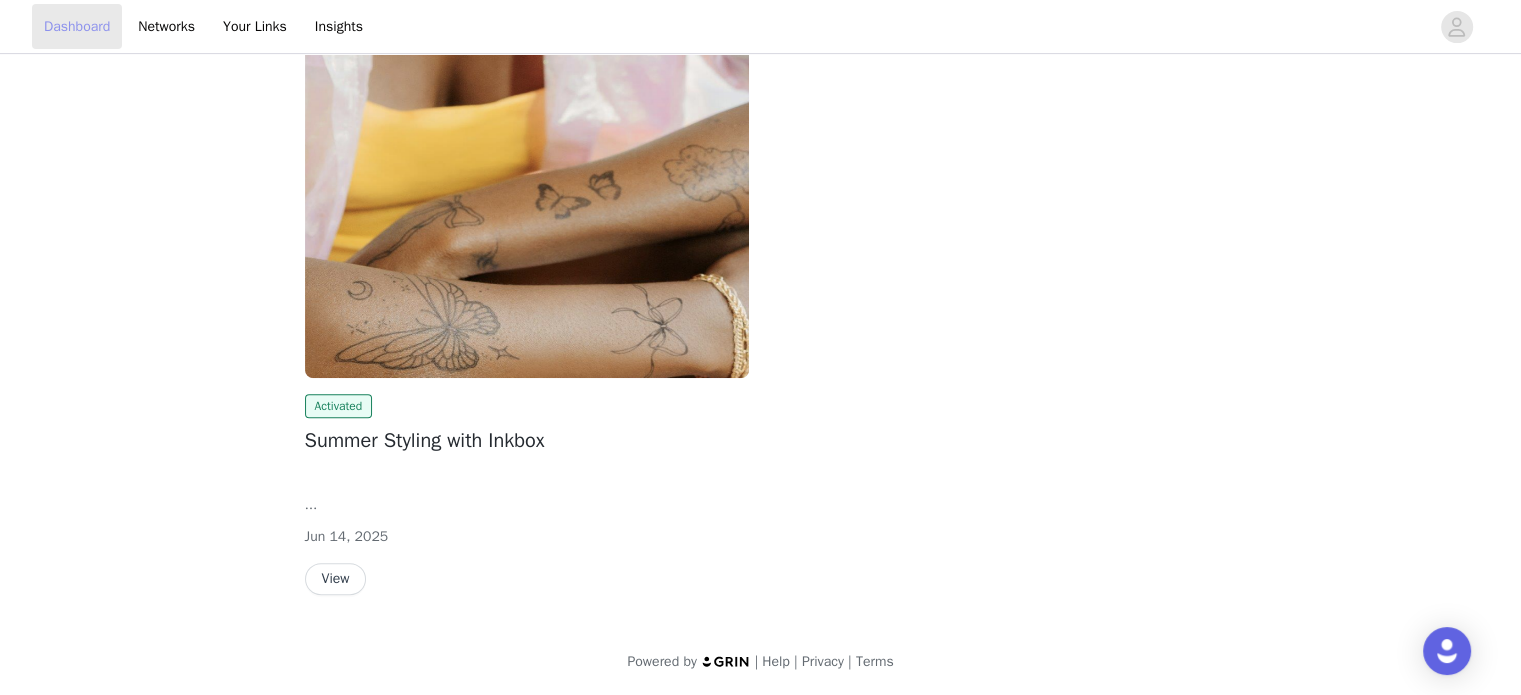 click on "Dashboard" at bounding box center [77, 26] 